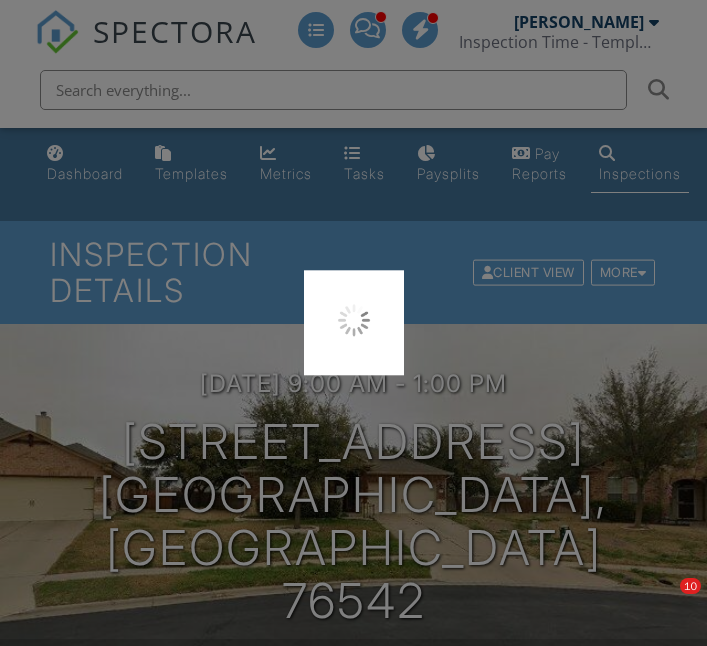 scroll, scrollTop: 0, scrollLeft: 0, axis: both 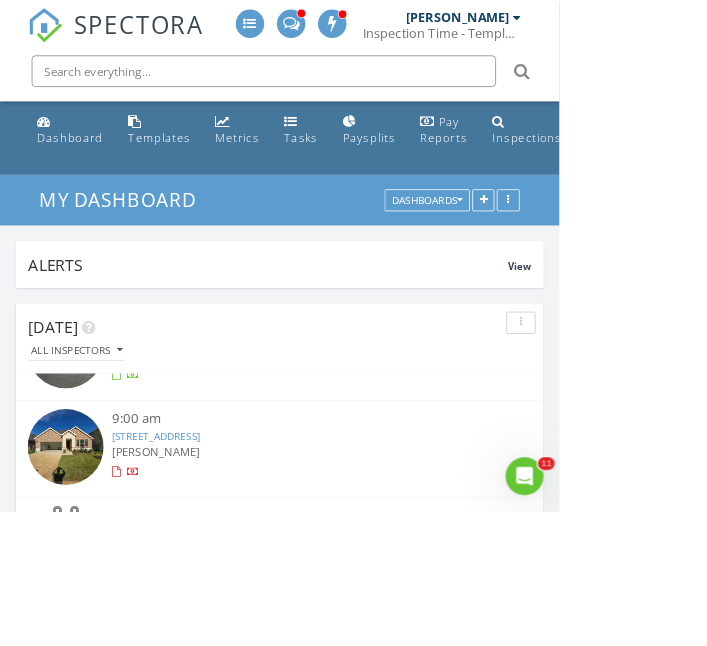 click on "2405 Flatiron Dr, Corinth, TX 76210" at bounding box center [197, 551] 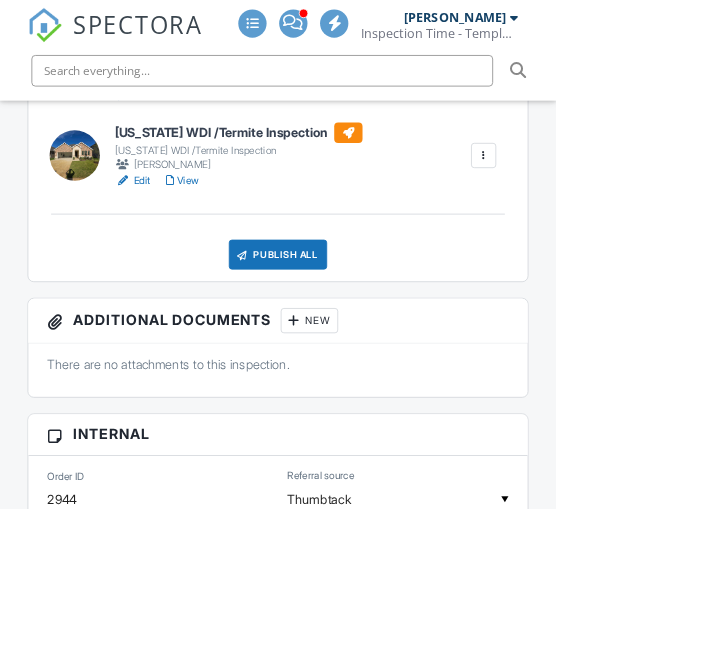 scroll, scrollTop: 0, scrollLeft: 0, axis: both 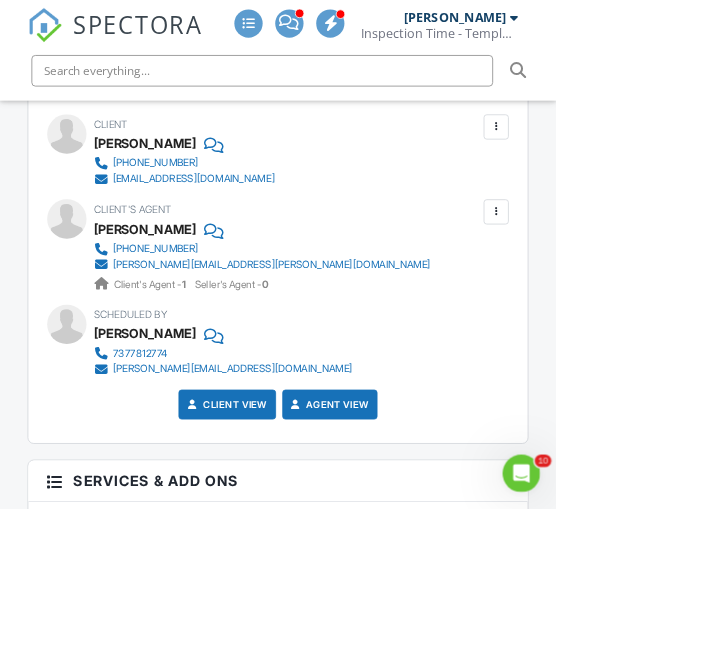 click on "Add Services" at bounding box center (353, 837) 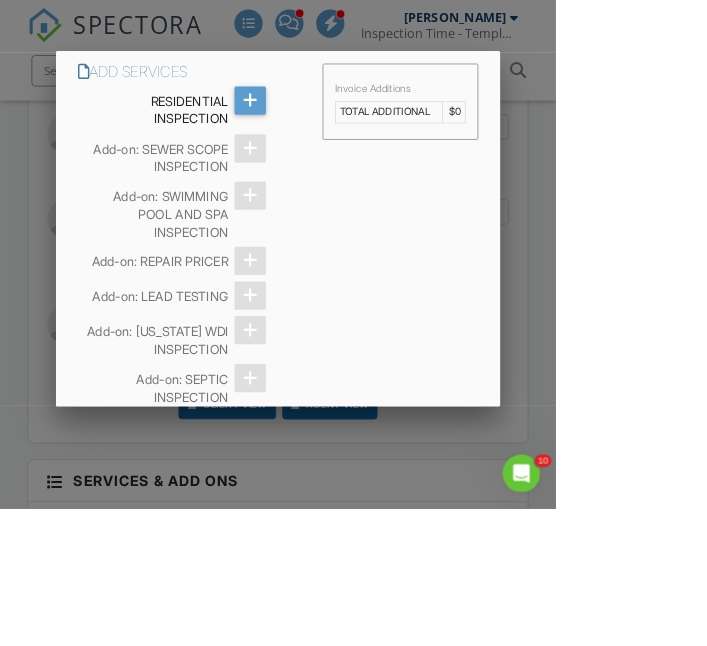 click at bounding box center (353, 304) 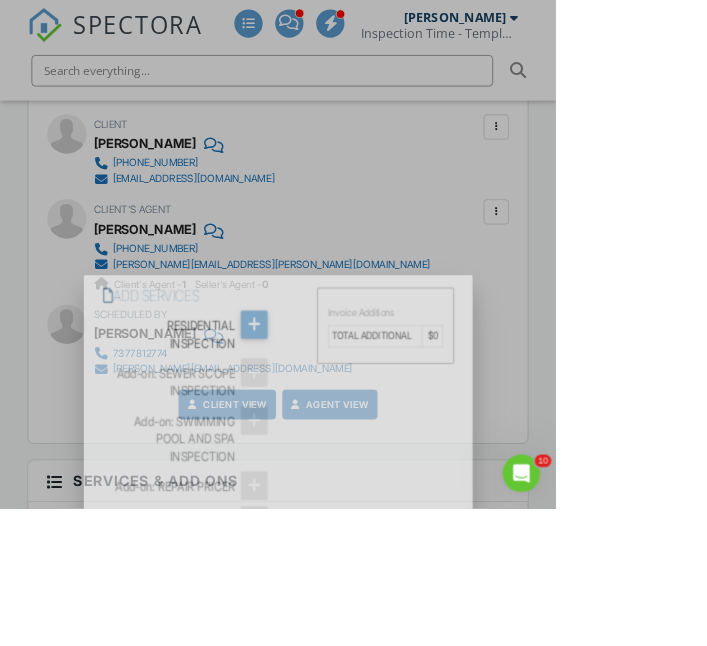 click on "SPECTORA
Aaron Davis
Inspection Time - Temple/Waco
Role:
Inspector
Change Role
Dashboard
New Inspection
Inspections
Calendar
Template Editor
Contacts
Automations
Team
Metrics
Payments
Data Exports
Billing
Conversations
Tasks
Reporting
Advanced
Equipment
Settings
What's New
Sign Out
Change Active Role
Your account has more than one possible role. Please choose how you'd like to view the site:
Company/Agency
City
Role
Dashboard
Templates
Metrics
Tasks
Paysplits
Pay Reports
Inspections
Settings
Support Center
Inspection Details
Client View" at bounding box center [353, 478] 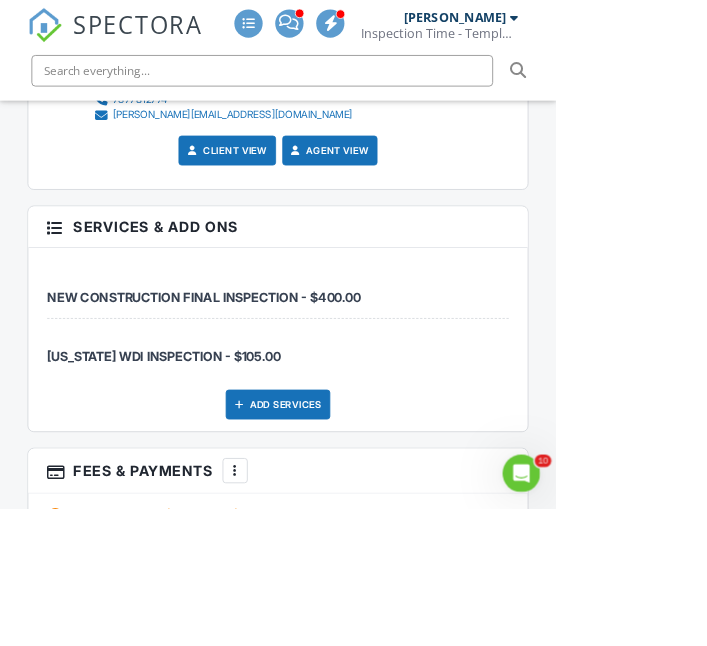 scroll, scrollTop: 3178, scrollLeft: 0, axis: vertical 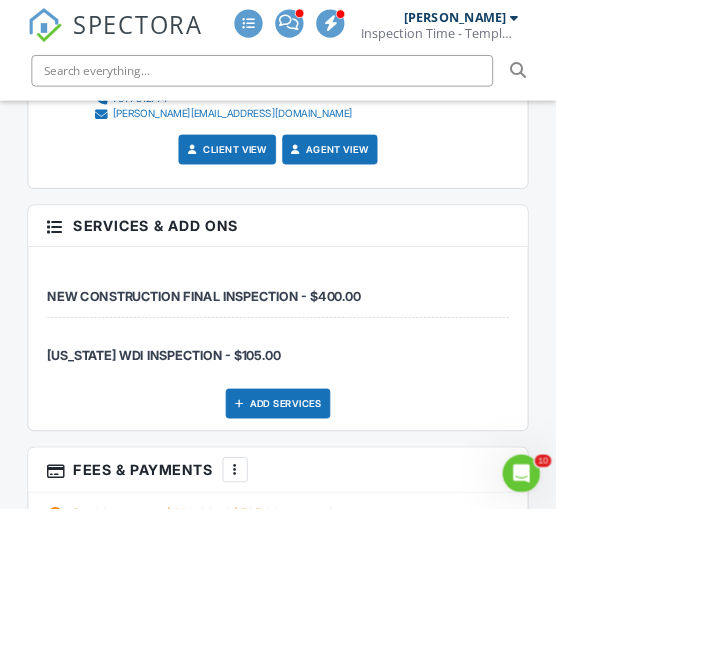click on "More" at bounding box center (299, 597) 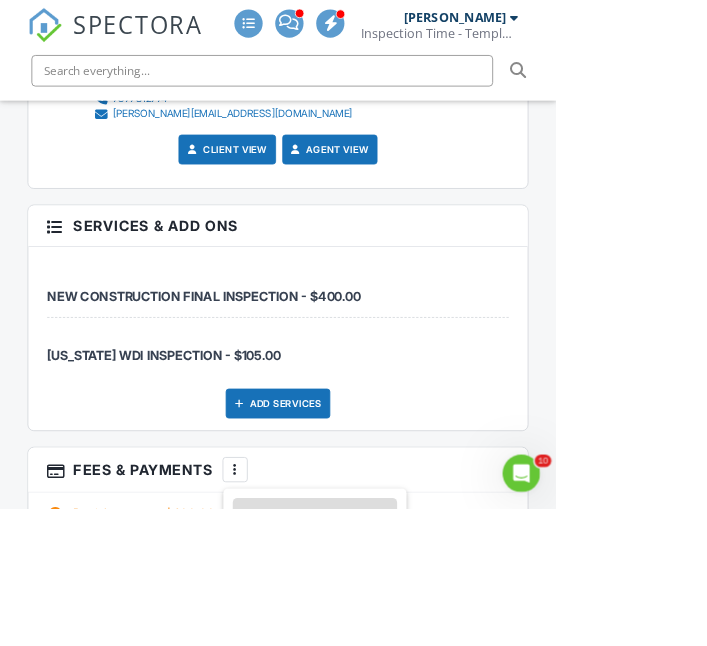 click on "Edit Fees & Payments" at bounding box center [400, 658] 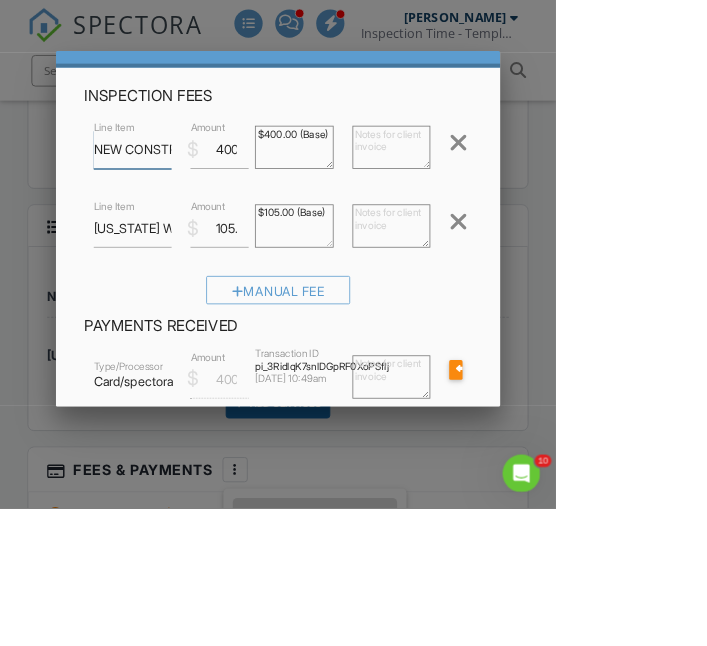 scroll, scrollTop: 59, scrollLeft: 0, axis: vertical 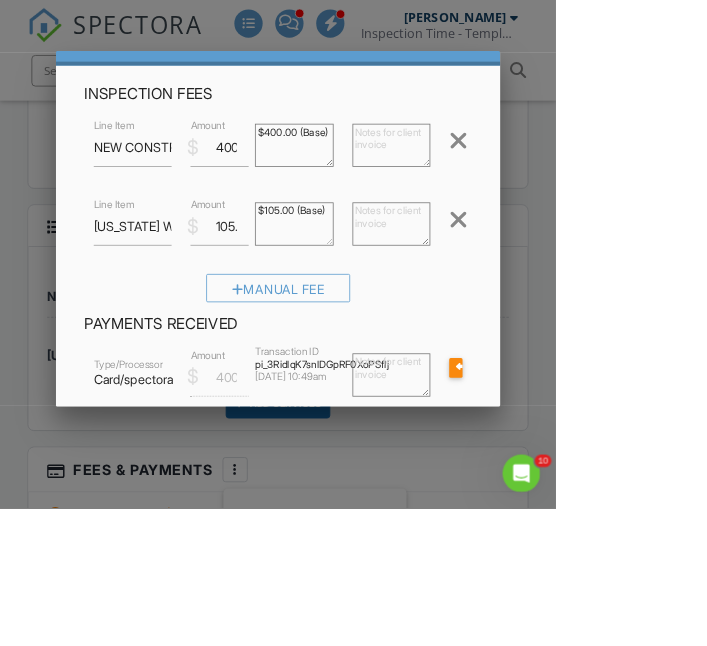 click on "$105.00 (Base)" at bounding box center (373, 284) 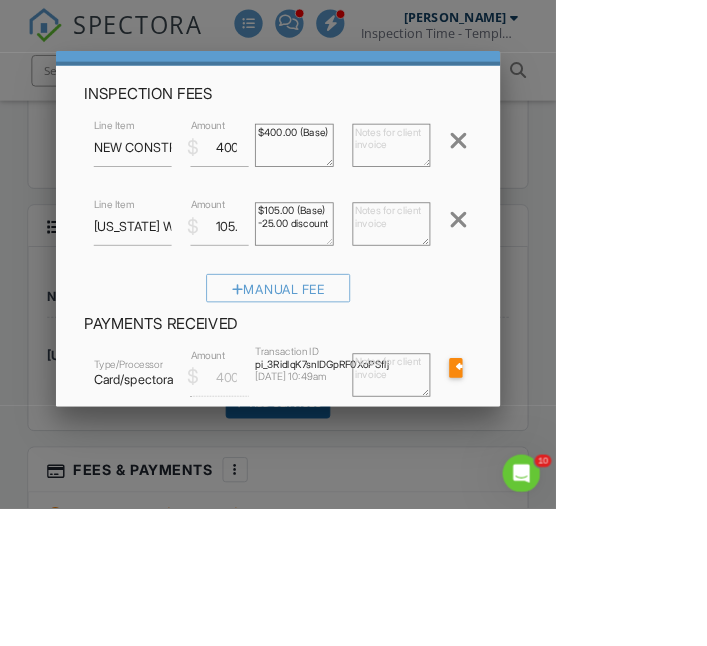 type on "$105.00 (Base)
-25.00 discount" 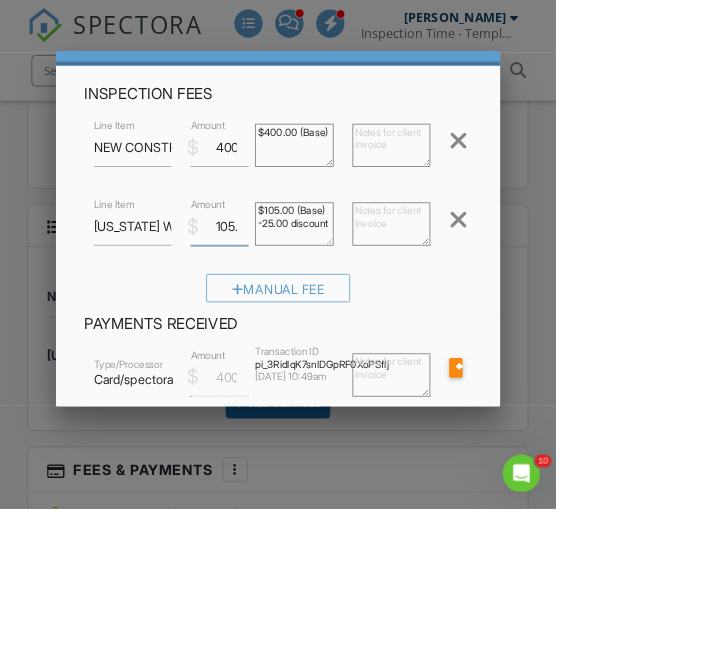 click on "105.00" at bounding box center (279, 287) 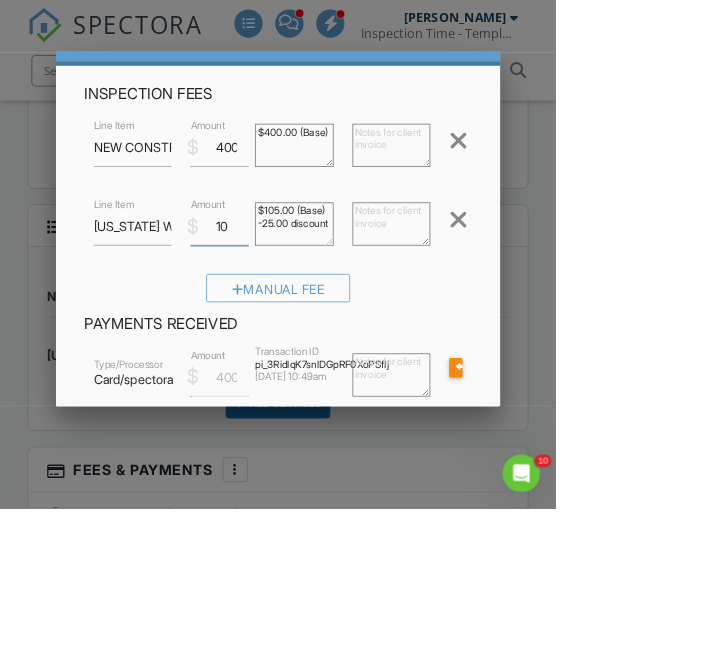 type on "1" 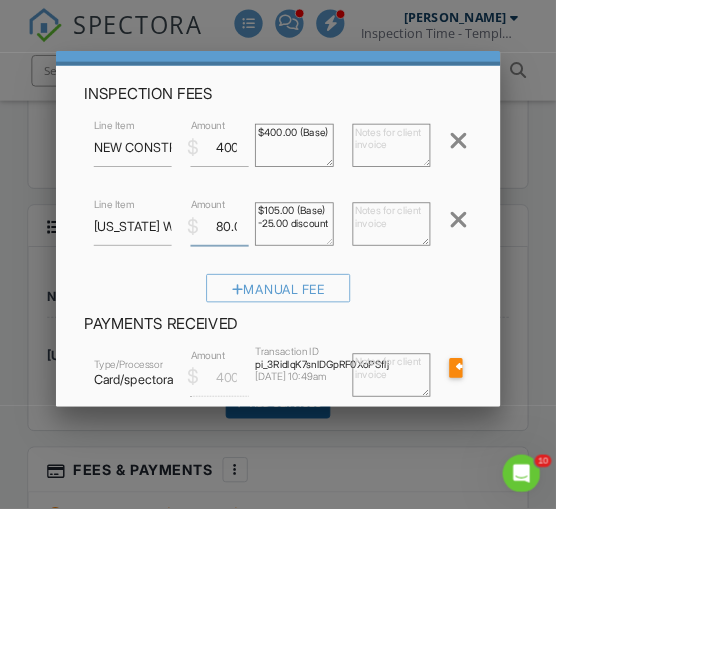 scroll, scrollTop: 381, scrollLeft: 0, axis: vertical 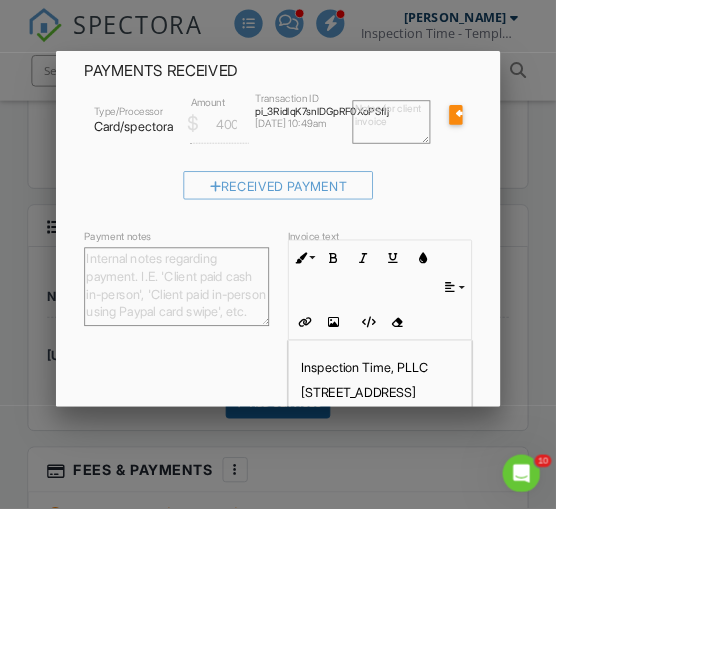 type on "80.00" 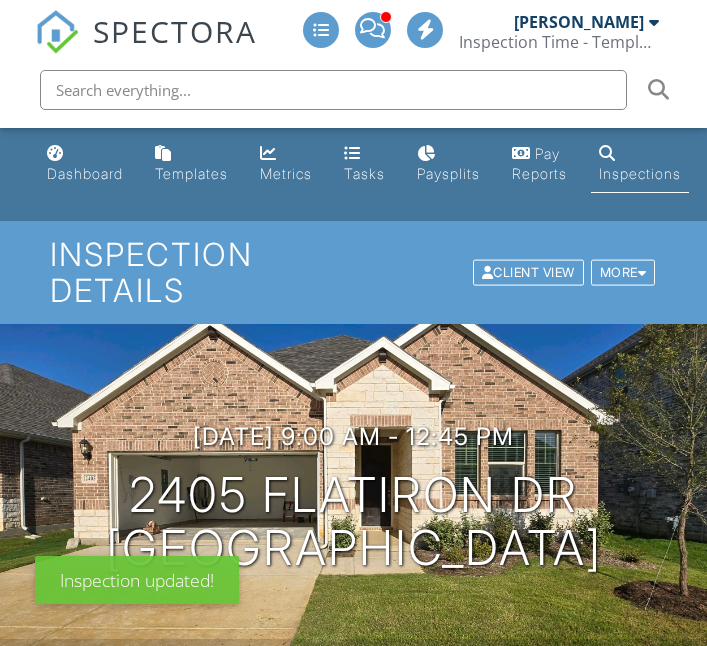scroll, scrollTop: 0, scrollLeft: 0, axis: both 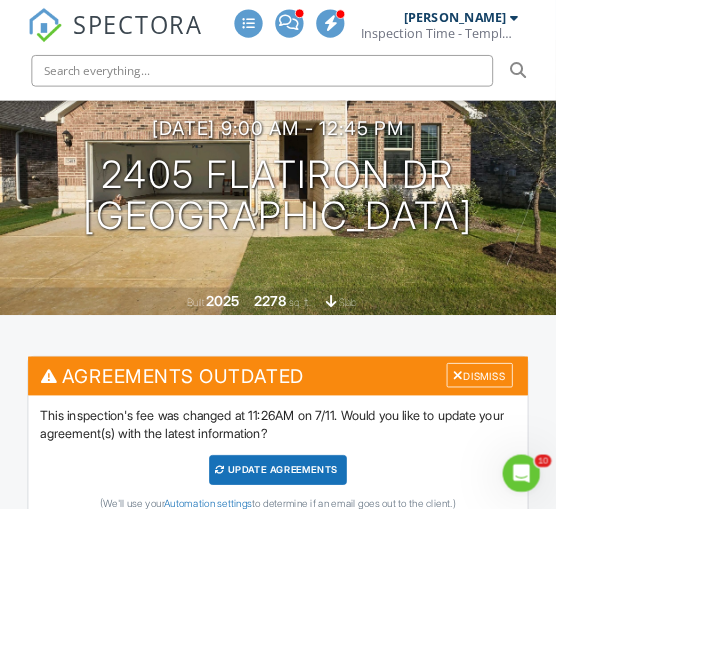 click on "Update Agreements" at bounding box center (353, 598) 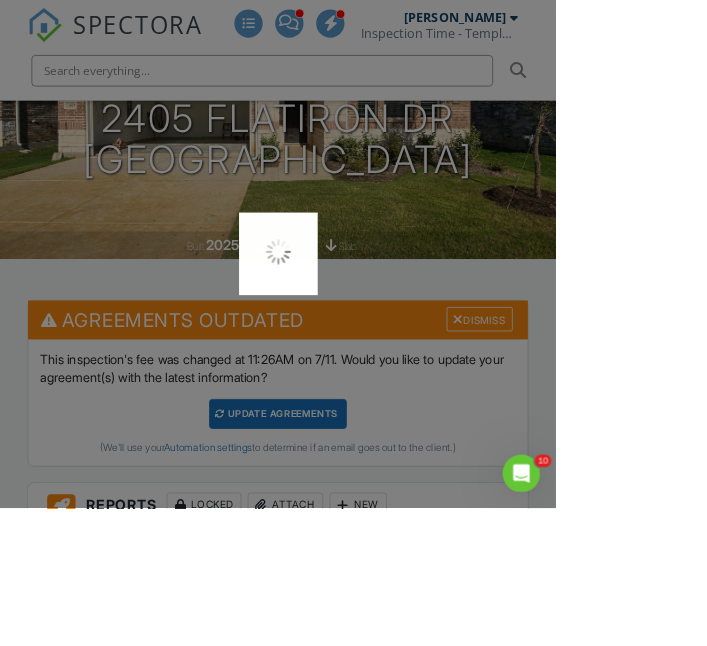 scroll, scrollTop: 395, scrollLeft: 0, axis: vertical 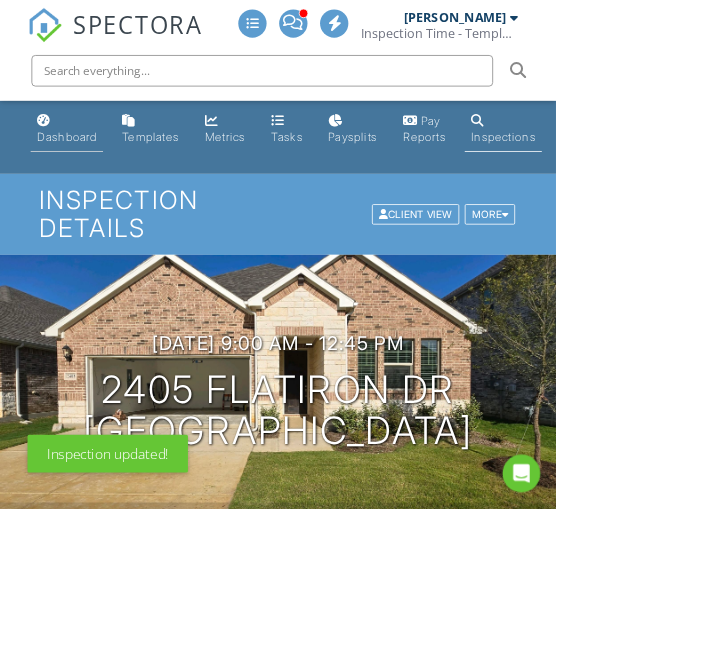 click on "Dashboard" at bounding box center (85, 173) 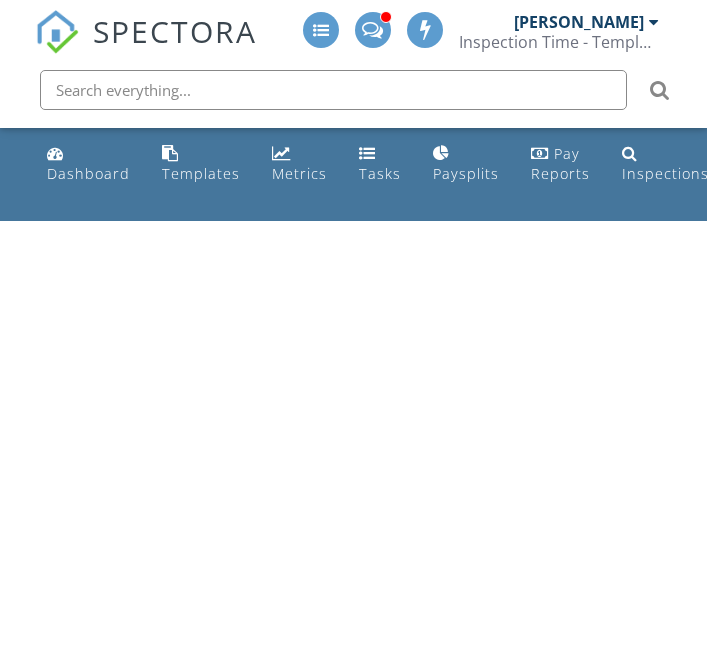 scroll, scrollTop: 0, scrollLeft: 0, axis: both 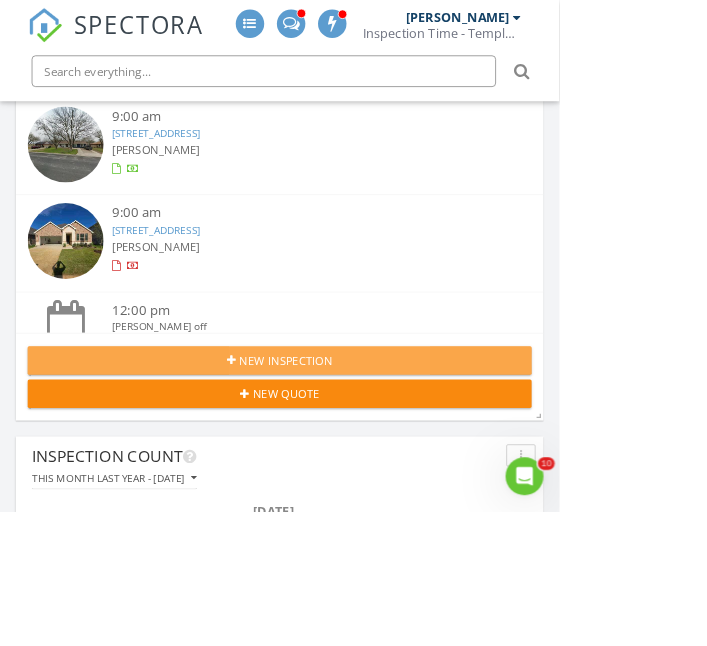 click on "New Inspection" at bounding box center (353, 456) 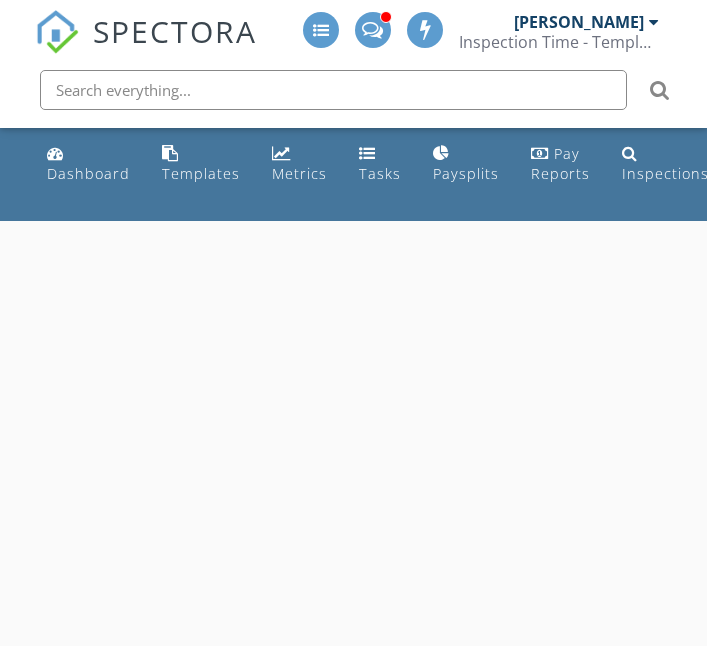 scroll, scrollTop: 0, scrollLeft: 0, axis: both 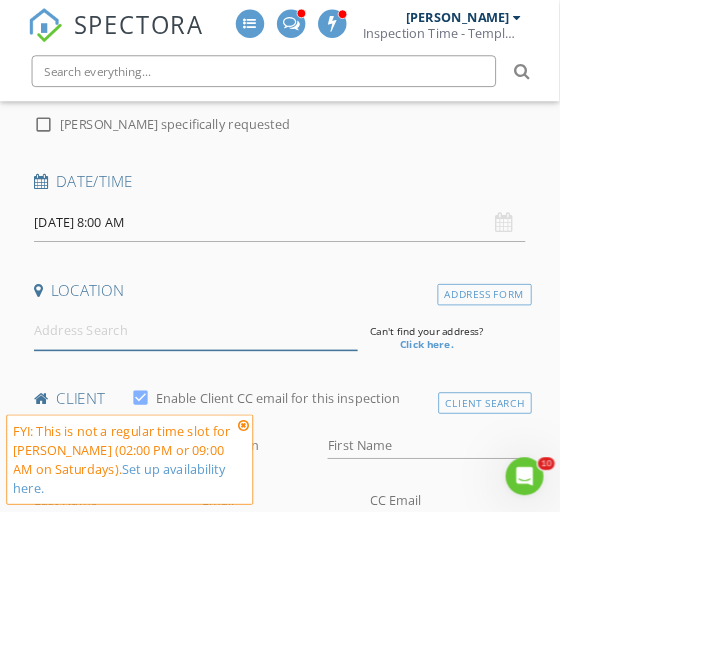 click at bounding box center [247, 418] 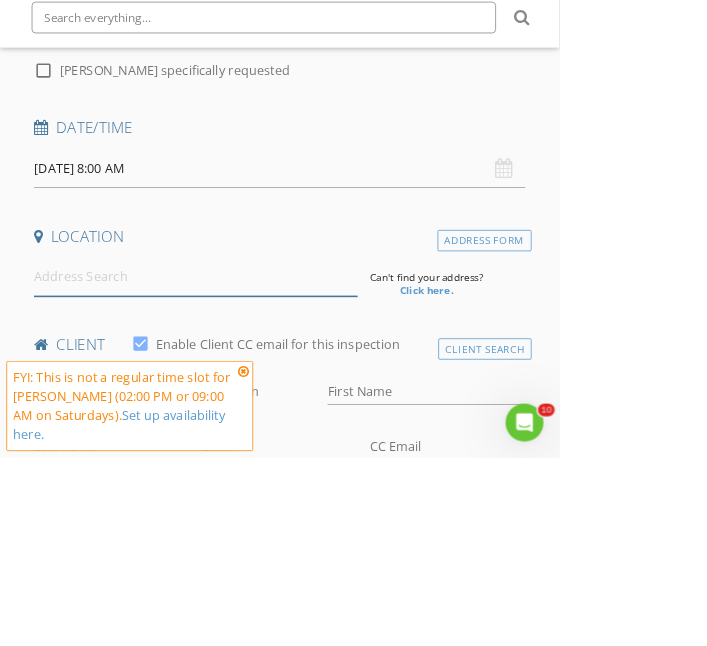 scroll, scrollTop: 321, scrollLeft: 0, axis: vertical 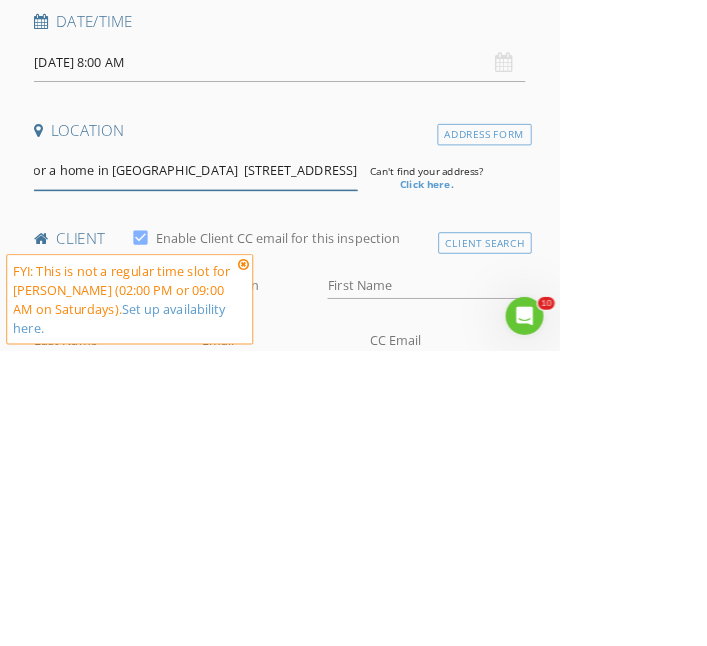 click on "Looking for a standard trec inspection and termite inspection for a home in Humble.  18315 Cape Lookout Way Humble, TX 77346" at bounding box center [247, 418] 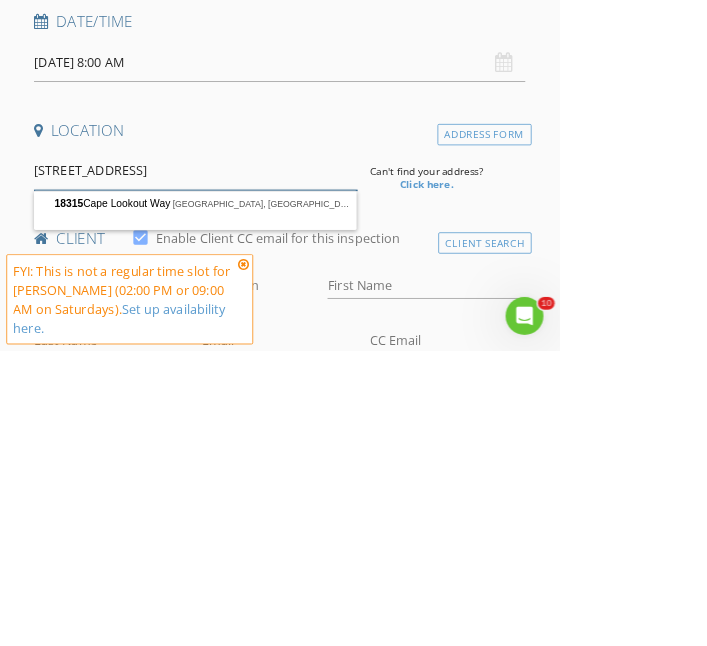 scroll, scrollTop: 0, scrollLeft: 0, axis: both 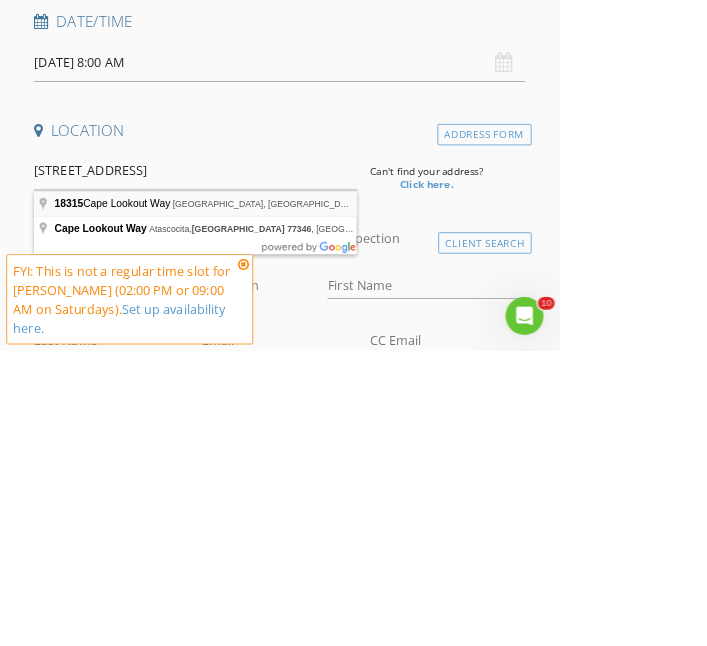 type on "18315 Cape Lookout Way, Atascocita, TX, USA" 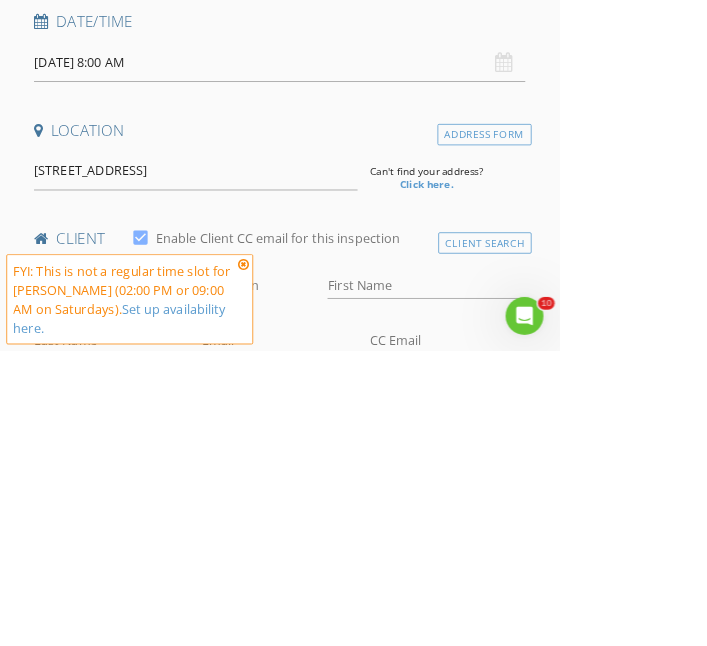 scroll, scrollTop: 321, scrollLeft: 0, axis: vertical 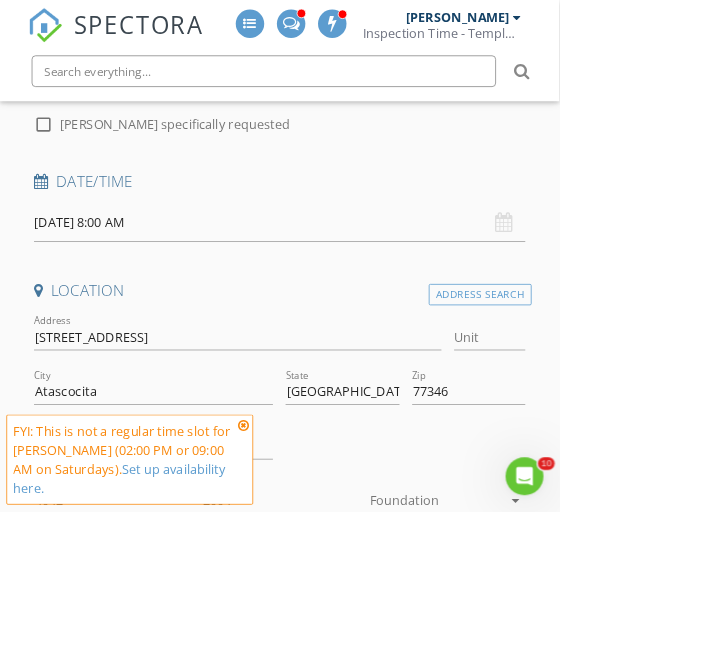 click at bounding box center [308, 537] 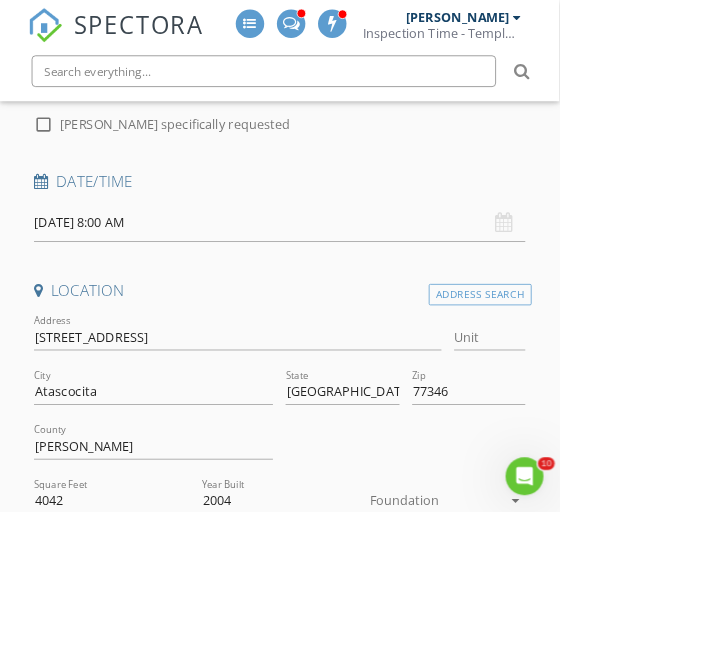 click at bounding box center [552, 633] 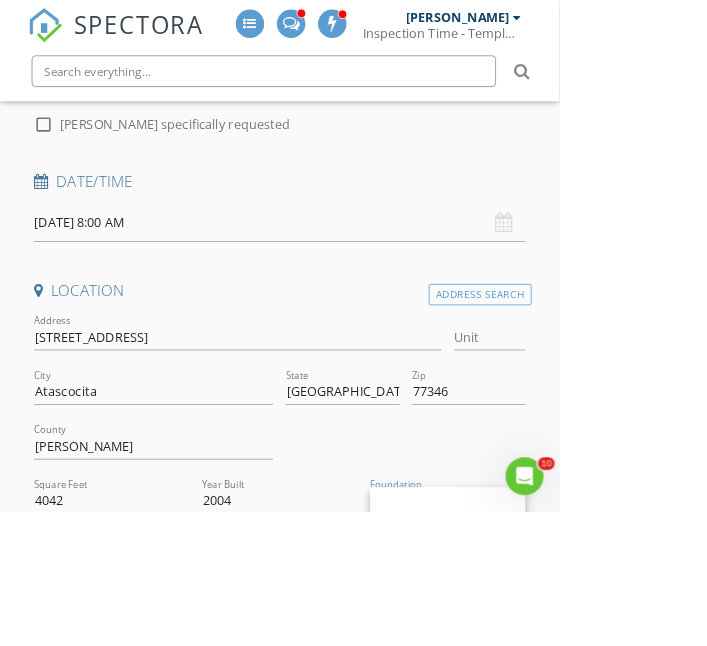 click on "Slab" at bounding box center [566, 736] 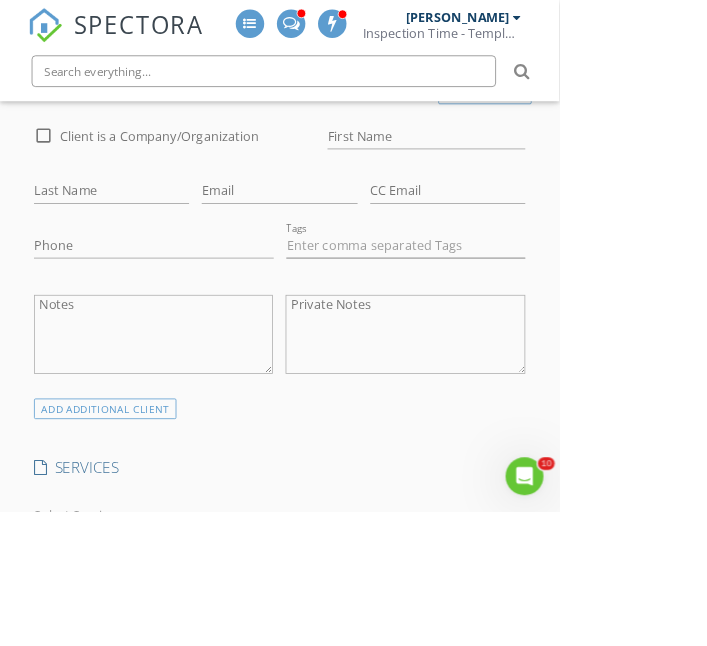 scroll, scrollTop: 1143, scrollLeft: 0, axis: vertical 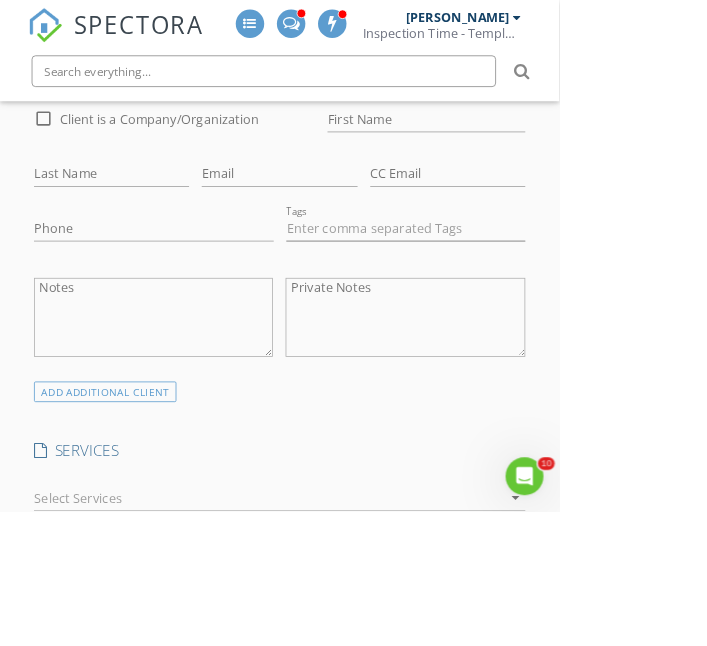 click on "SPECTORA
Aaron Davis
Inspection Time - Temple/Waco
Role:
Inspector
Change Role
Dashboard
New Inspection
Inspections
Calendar
Template Editor
Contacts
Automations
Team
Metrics
Payments
Data Exports
Billing
Conversations
Tasks
Reporting
Advanced
Equipment
Settings
What's New
Sign Out
Change Active Role
Your account has more than one possible role. Please choose how you'd like to view the site:
Company/Agency
City
Role
Dashboard
Templates
Metrics
Tasks
Paysplits
Pay Reports
Inspections
Settings
Support Center
Basement Slab Crawlspace       Truck" at bounding box center (353, 970) 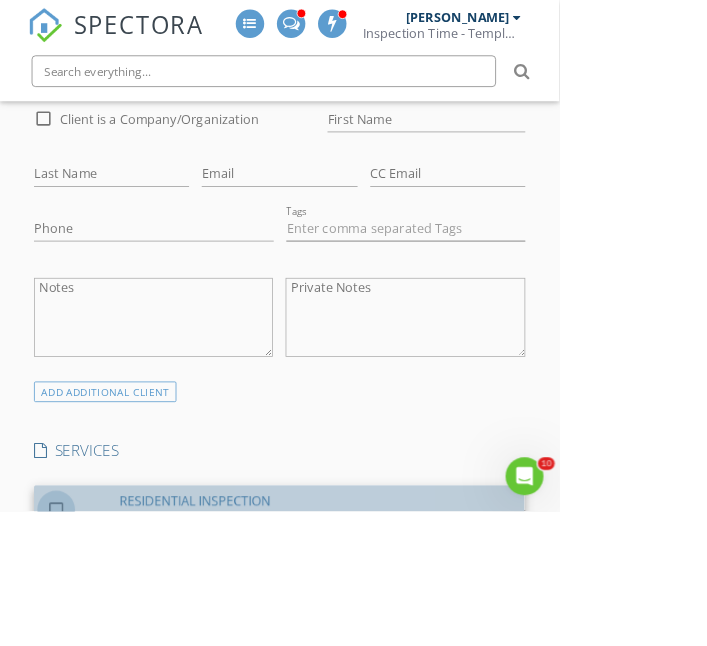 click at bounding box center [71, 643] 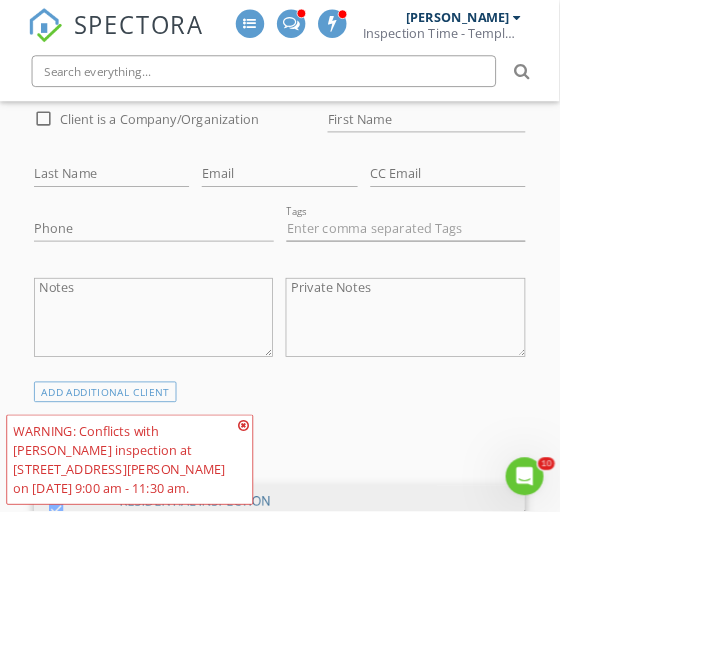 click on "SPECTORA
Aaron Davis
Inspection Time - Temple/Waco
Role:
Inspector
Change Role
Dashboard
New Inspection
Inspections
Calendar
Template Editor
Contacts
Automations
Team
Metrics
Payments
Data Exports
Billing
Conversations
Tasks
Reporting
Advanced
Equipment
Settings
What's New
Sign Out
Change Active Role
Your account has more than one possible role. Please choose how you'd like to view the site:
Company/Agency
City
Role
Dashboard
Templates
Metrics
Tasks
Paysplits
Pay Reports
Inspections
Settings
Support Center
Basement Slab Crawlspace       Truck" at bounding box center [353, 1047] 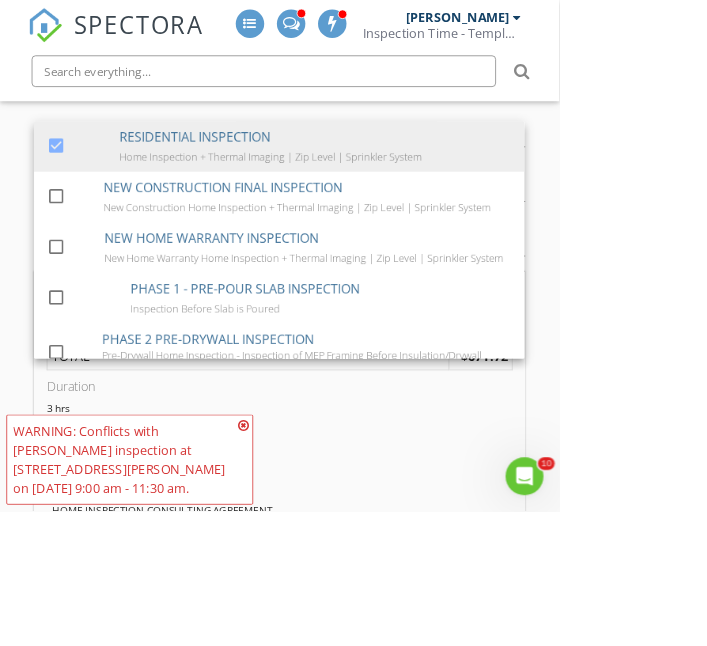 scroll, scrollTop: 1612, scrollLeft: 0, axis: vertical 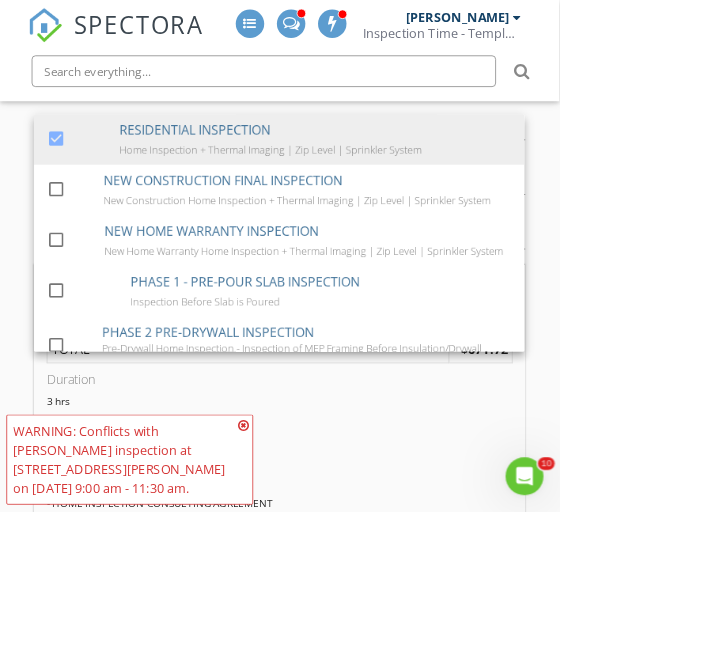 click at bounding box center (308, 537) 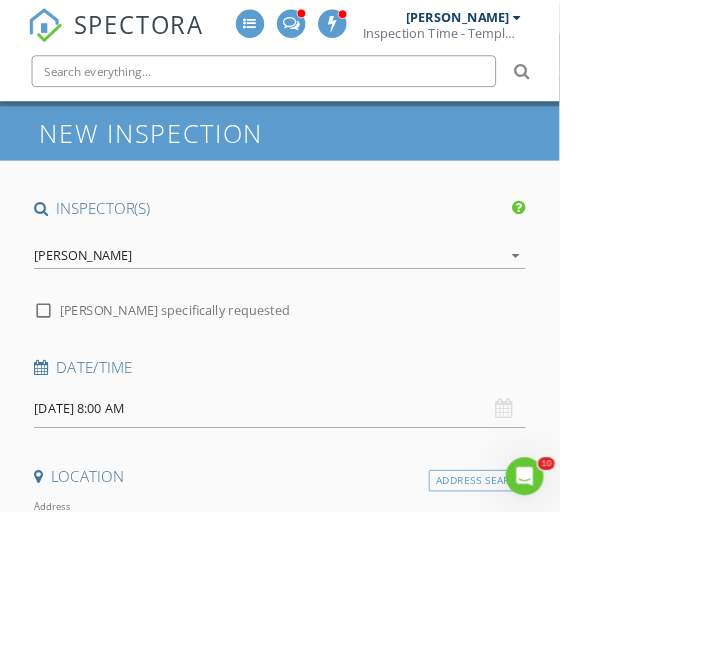 scroll, scrollTop: 0, scrollLeft: 0, axis: both 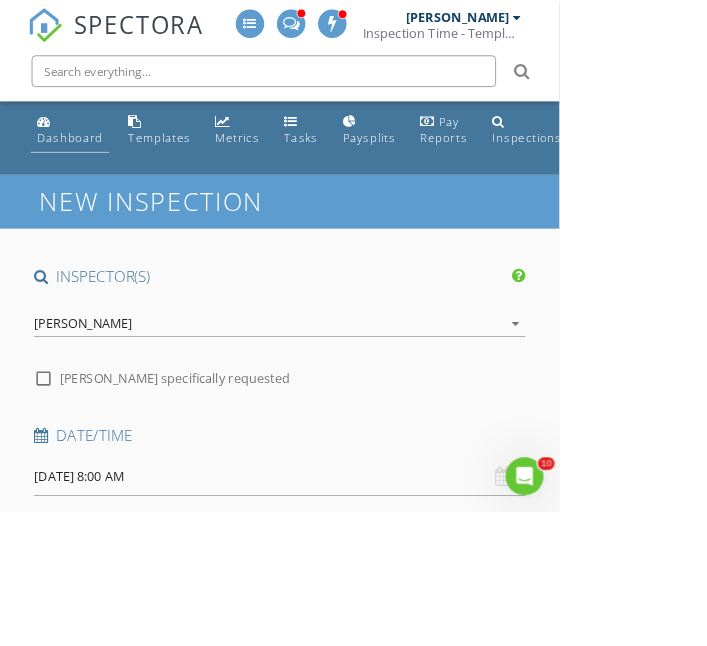 click on "Dashboard" at bounding box center [88, 164] 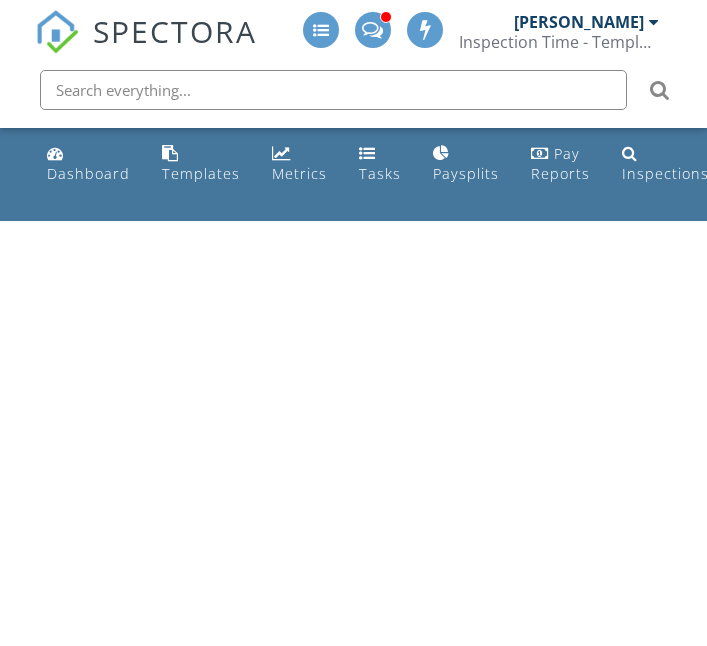 scroll, scrollTop: 0, scrollLeft: 0, axis: both 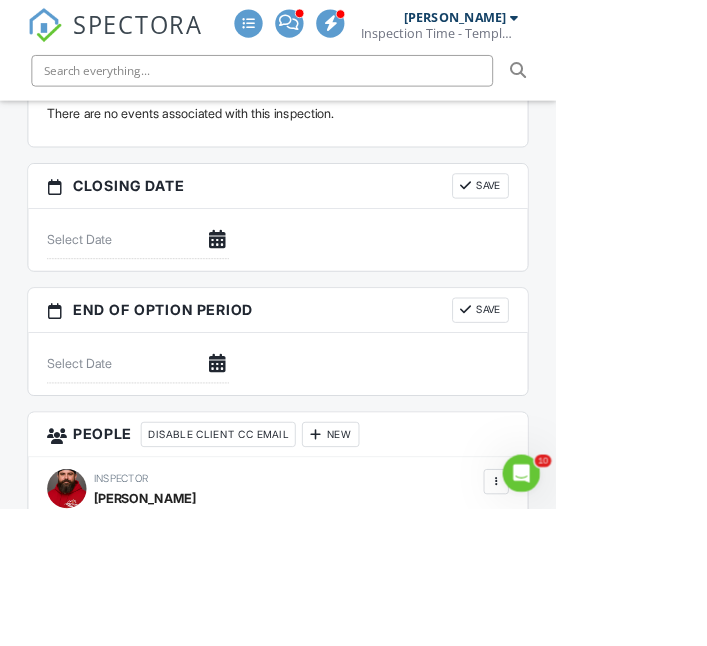 click at bounding box center (631, 613) 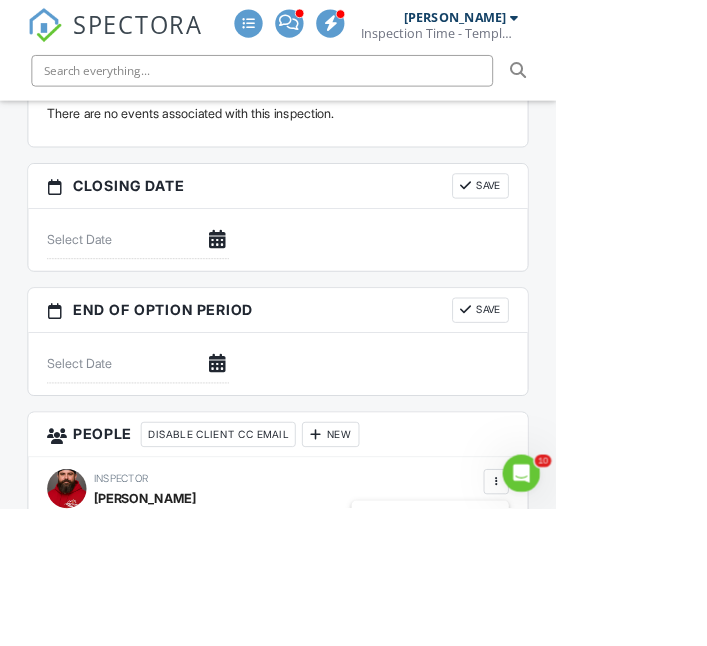 click on "SPECTORA
Aaron Davis
Inspection Time - Temple/Waco
Role:
Inspector
Change Role
Dashboard
New Inspection
Inspections
Calendar
Template Editor
Contacts
Automations
Team
Metrics
Payments
Data Exports
Billing
Conversations
Tasks
Reporting
Advanced
Equipment
Settings
What's New
Sign Out
Change Active Role
Your account has more than one possible role. Please choose how you'd like to view the site:
Company/Agency
City
Role
Dashboard
Templates
Metrics
Tasks
Paysplits
Pay Reports
Inspections
Settings
Support Center
Inspection Details
Client View" at bounding box center [353, 765] 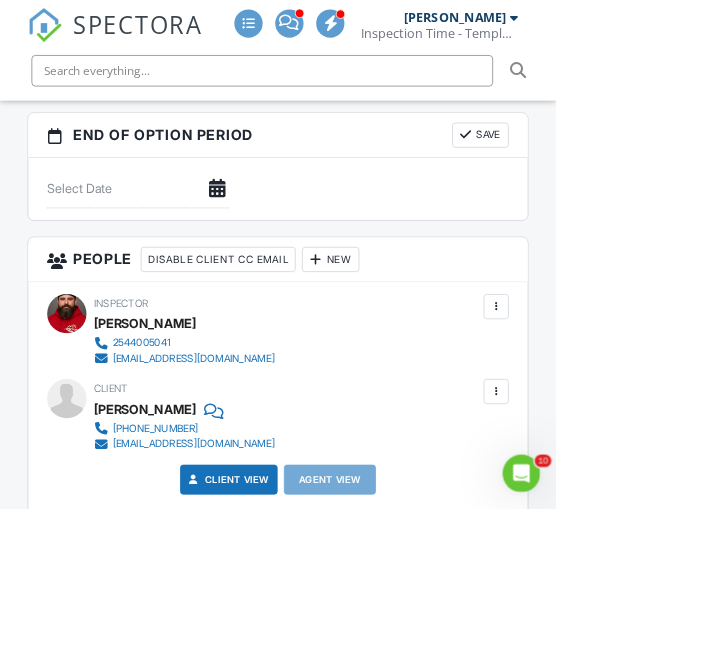 scroll, scrollTop: 2441, scrollLeft: 0, axis: vertical 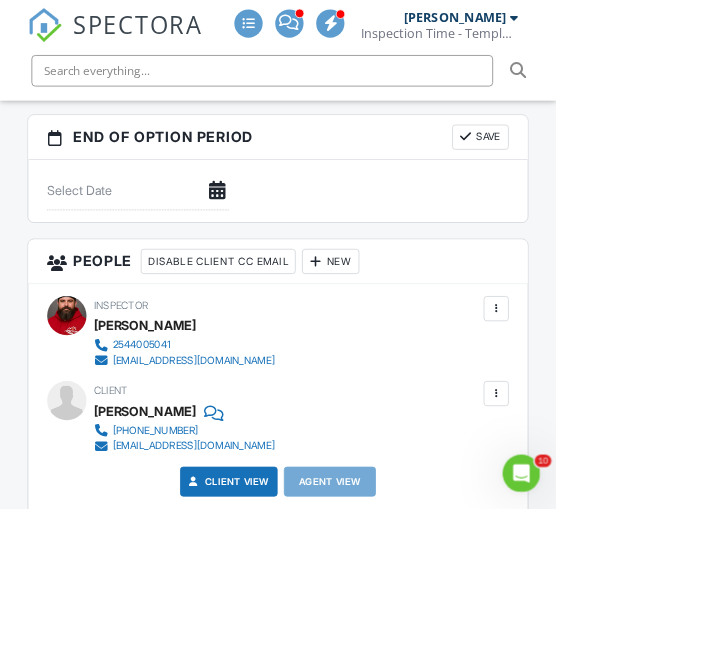 click at bounding box center [631, 393] 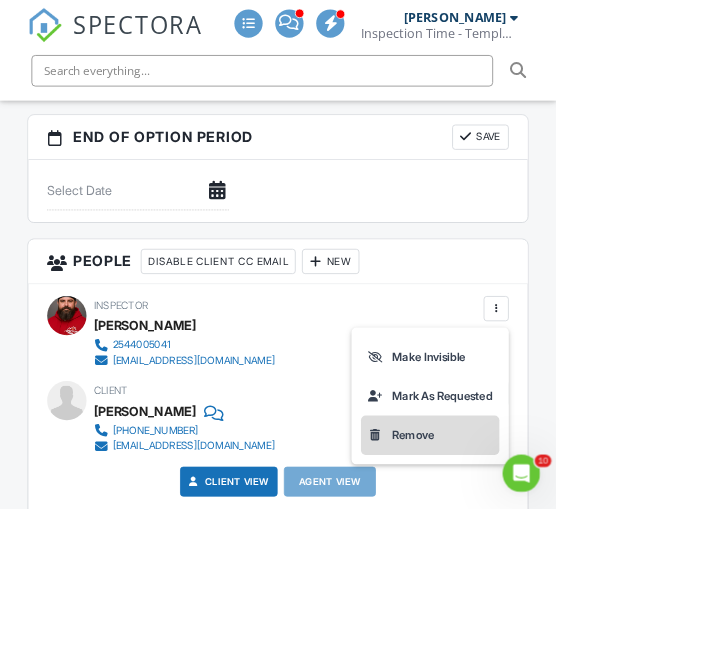 click on "Remove" at bounding box center [547, 554] 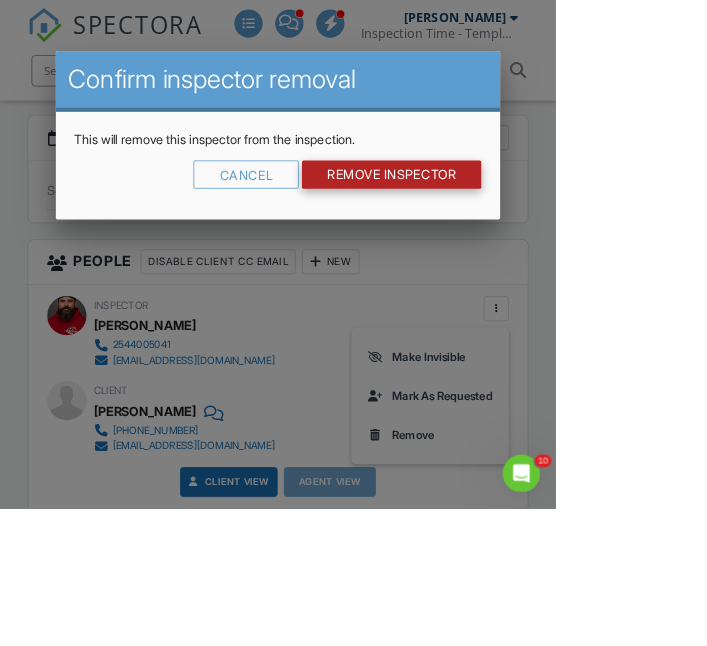 click on "Remove Inspector" at bounding box center [498, 222] 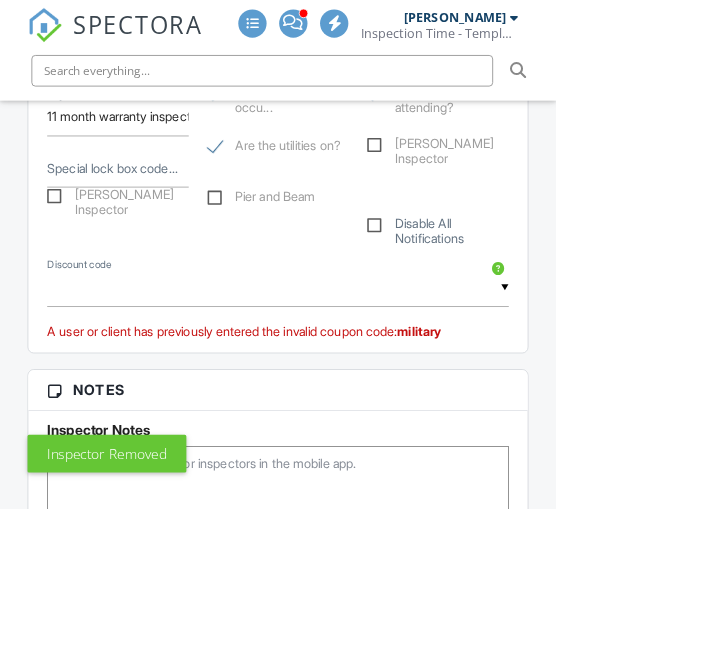 scroll, scrollTop: 1316, scrollLeft: 0, axis: vertical 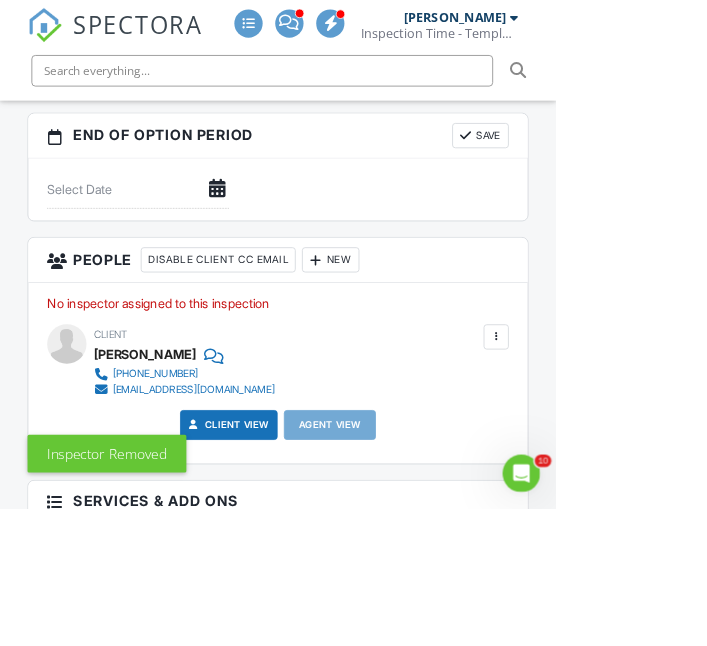 click at bounding box center [401, 331] 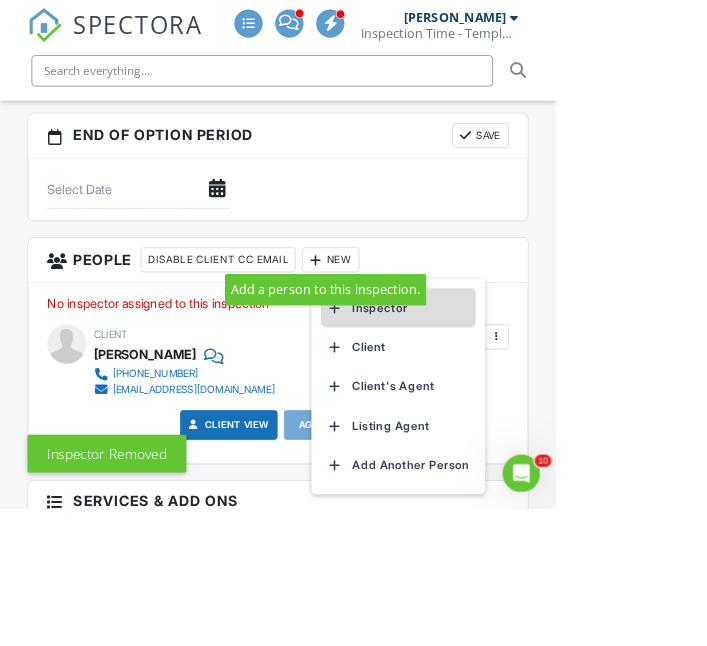 click on "Inspector" at bounding box center (506, 392) 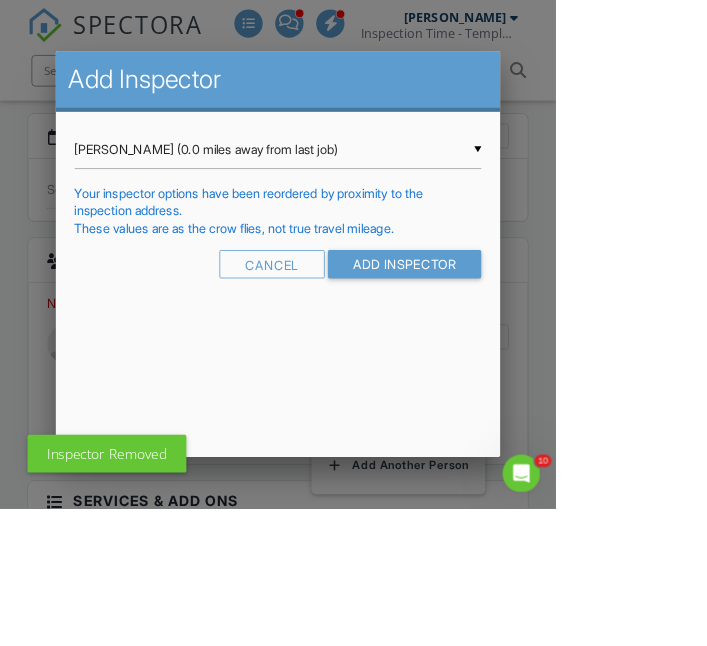 click on "Aaron Davis (0.0 miles away from last job)" at bounding box center (354, 190) 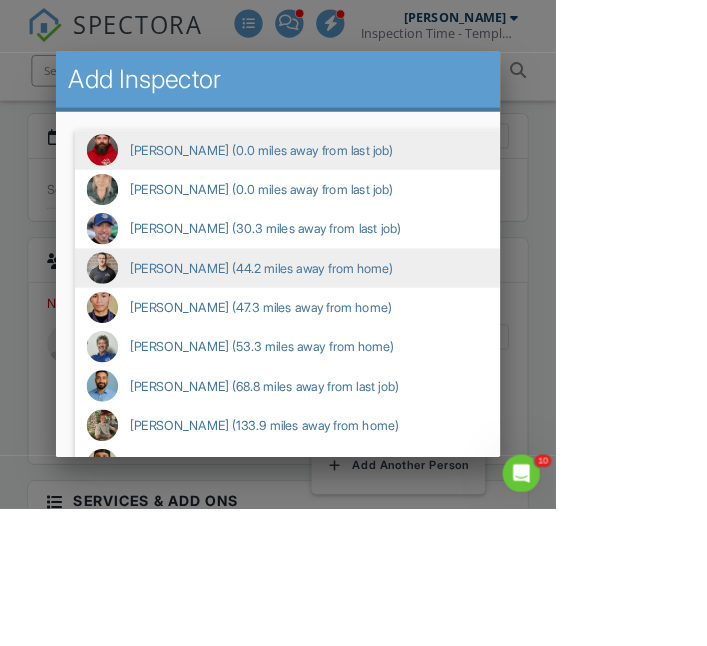 click on "Kris Cline (44.2 miles away from home)" at bounding box center (430, 341) 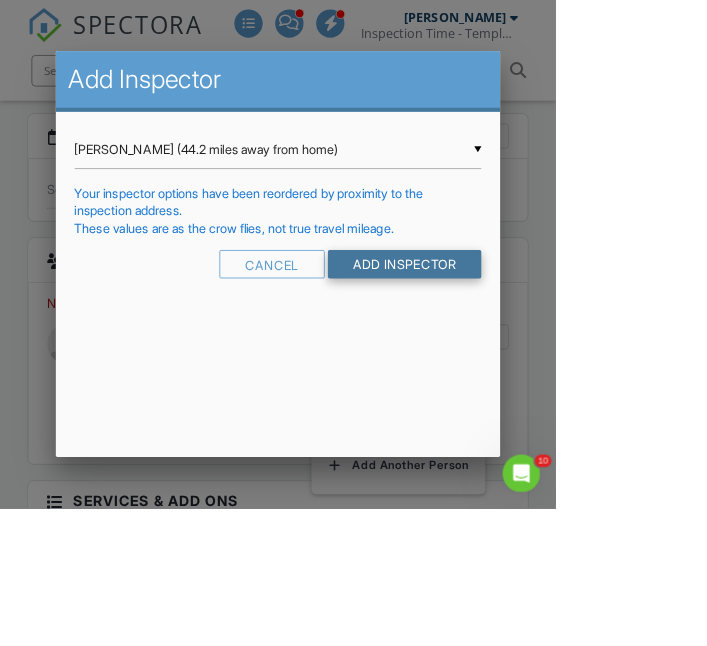 click on "Add Inspector" at bounding box center [515, 336] 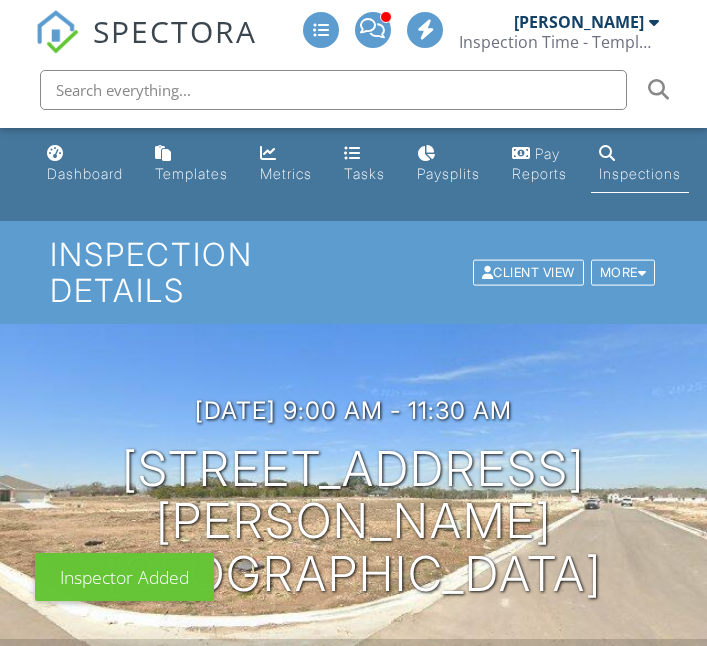scroll, scrollTop: 0, scrollLeft: 0, axis: both 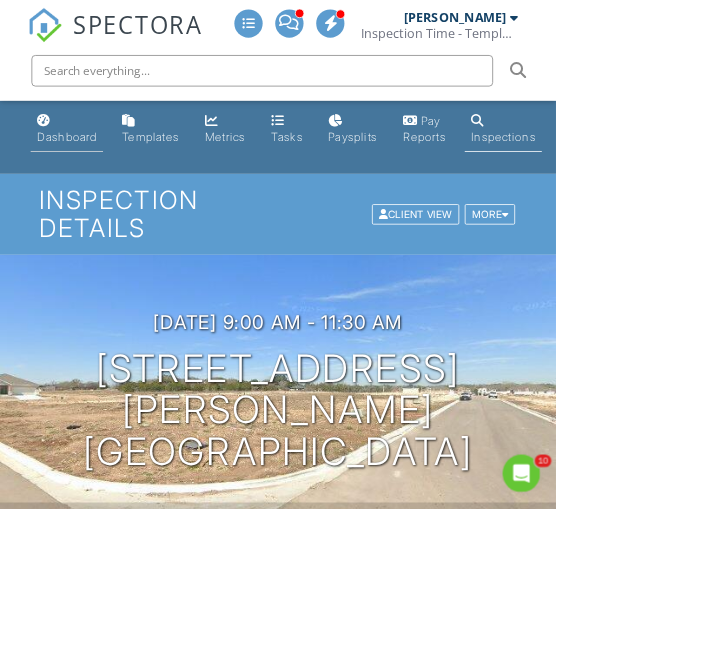 click on "Dashboard" at bounding box center (85, 173) 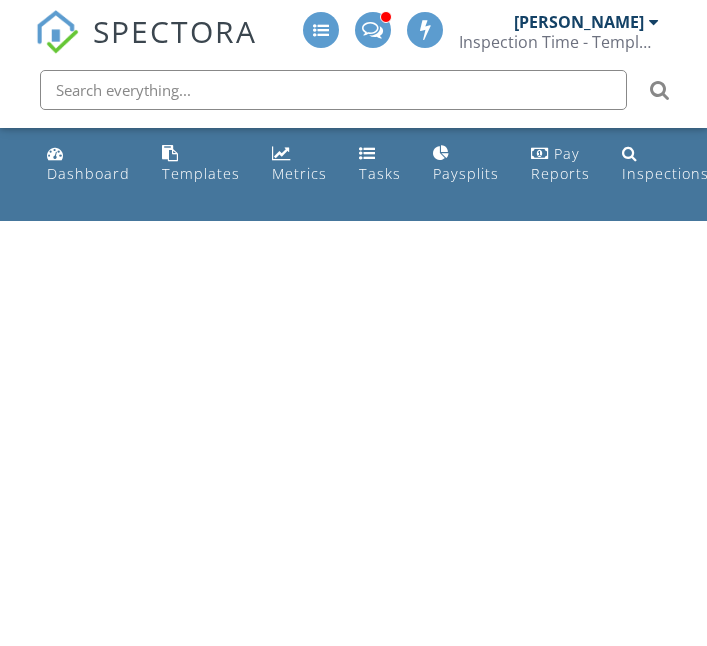 scroll, scrollTop: 0, scrollLeft: 0, axis: both 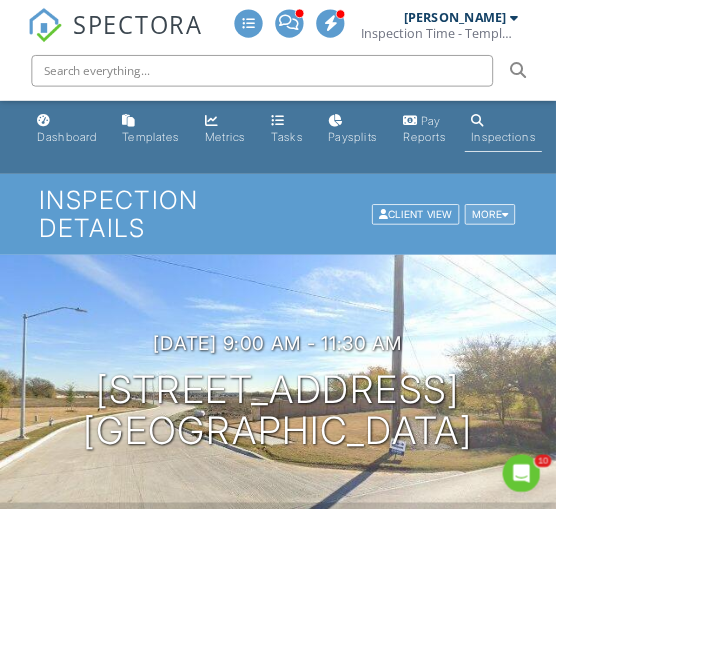 click at bounding box center [642, 272] 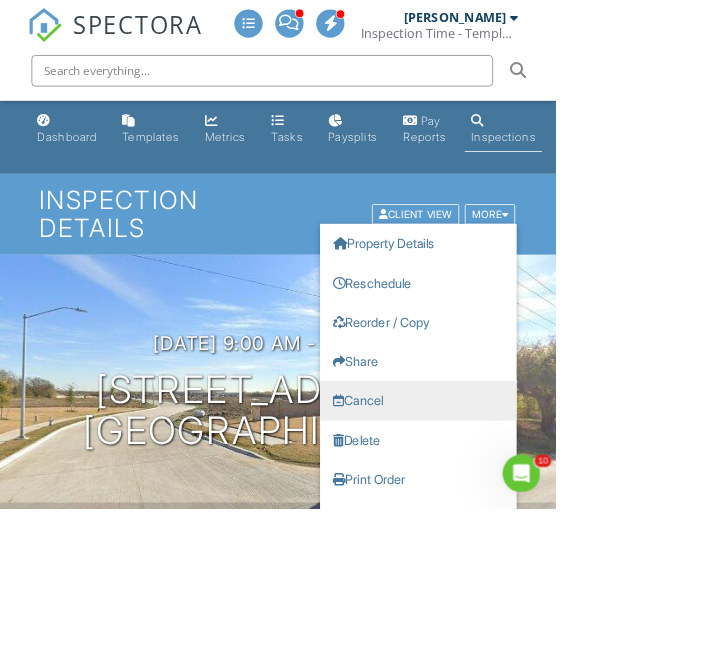 click on "Cancel" at bounding box center [532, 509] 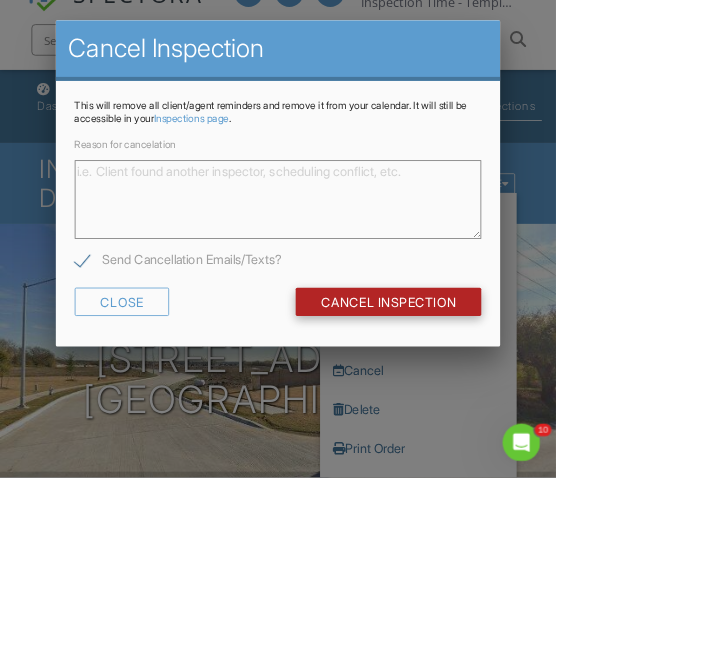 click on "Cancel Inspection" at bounding box center (494, 423) 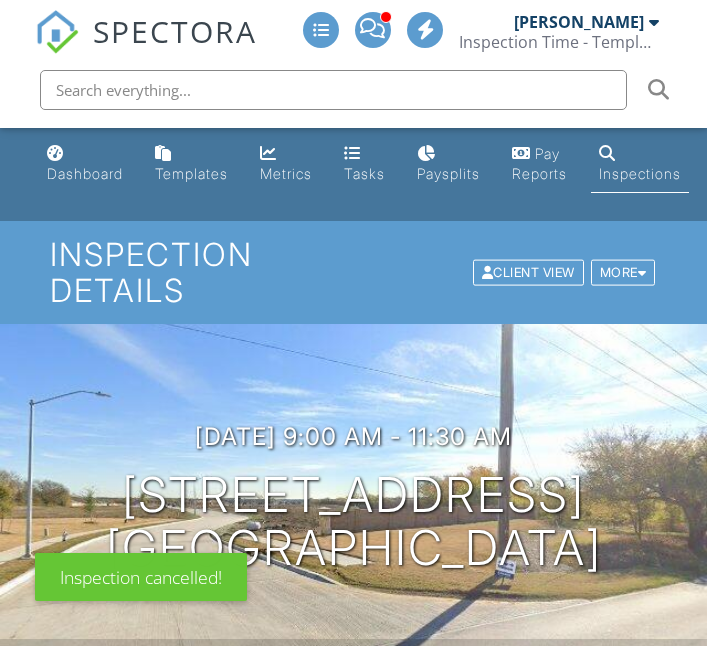 scroll, scrollTop: 0, scrollLeft: 0, axis: both 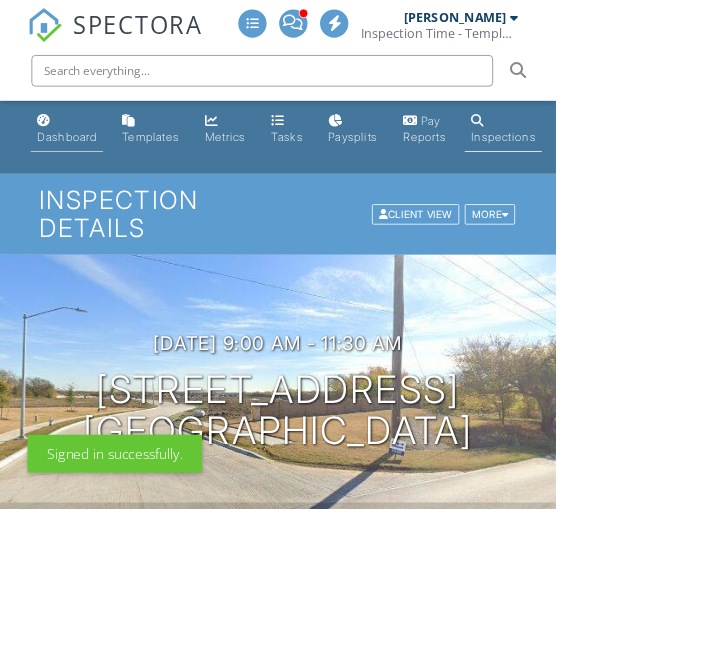click on "Dashboard" at bounding box center (85, 173) 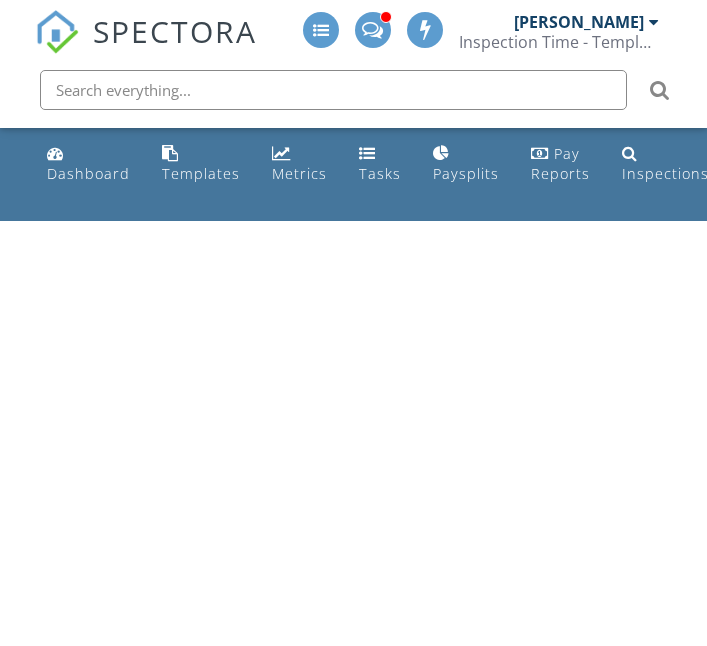 scroll, scrollTop: 0, scrollLeft: 0, axis: both 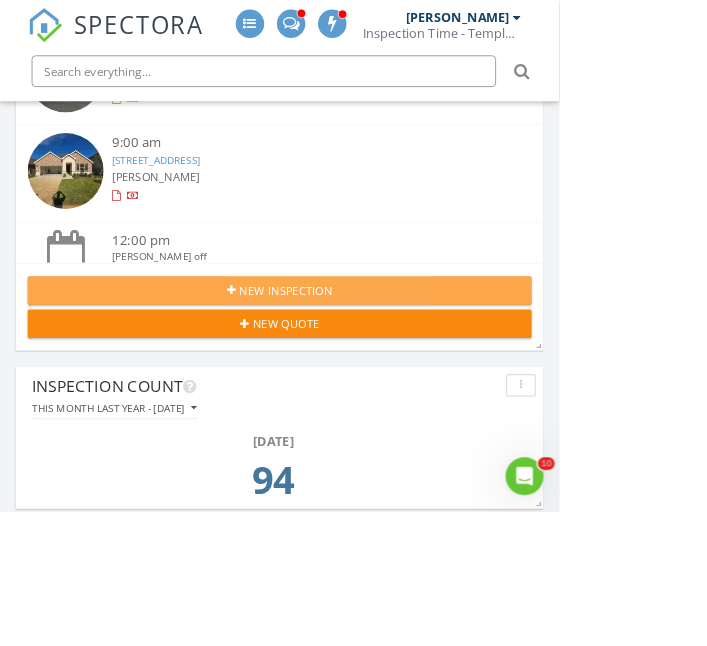 click on "New Inspection" at bounding box center (353, 367) 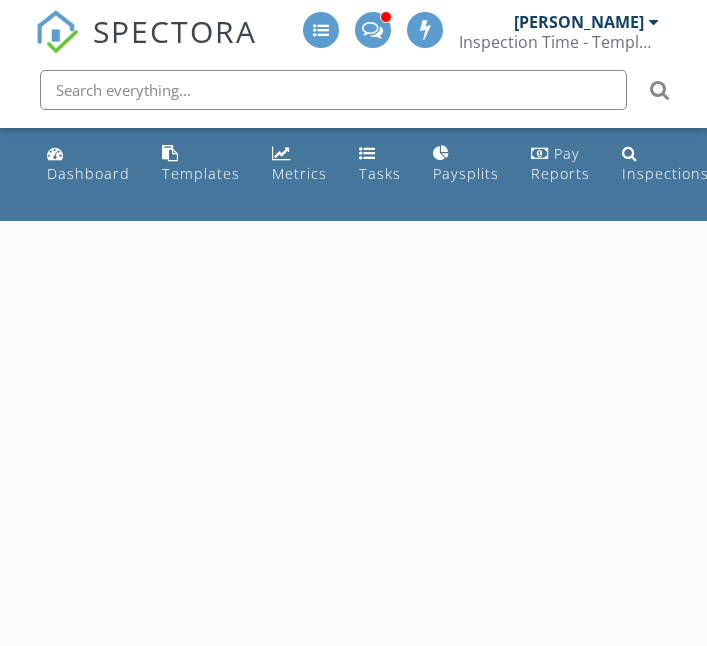 scroll, scrollTop: 0, scrollLeft: 0, axis: both 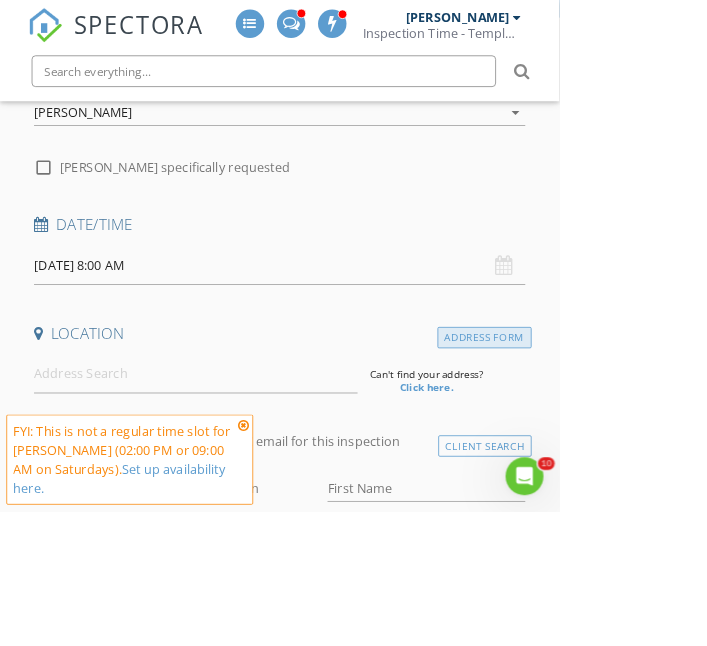 click on "Address Form" at bounding box center (612, 426) 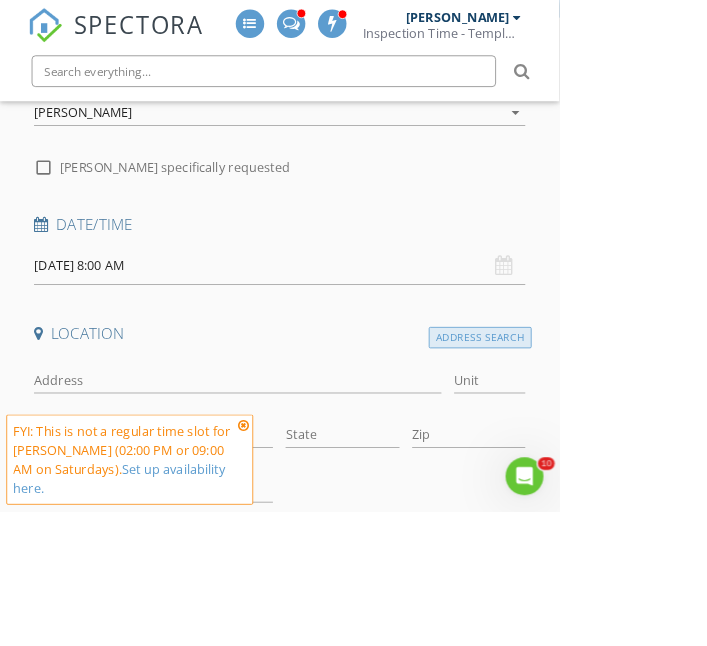 click on "Address Search" at bounding box center [607, 426] 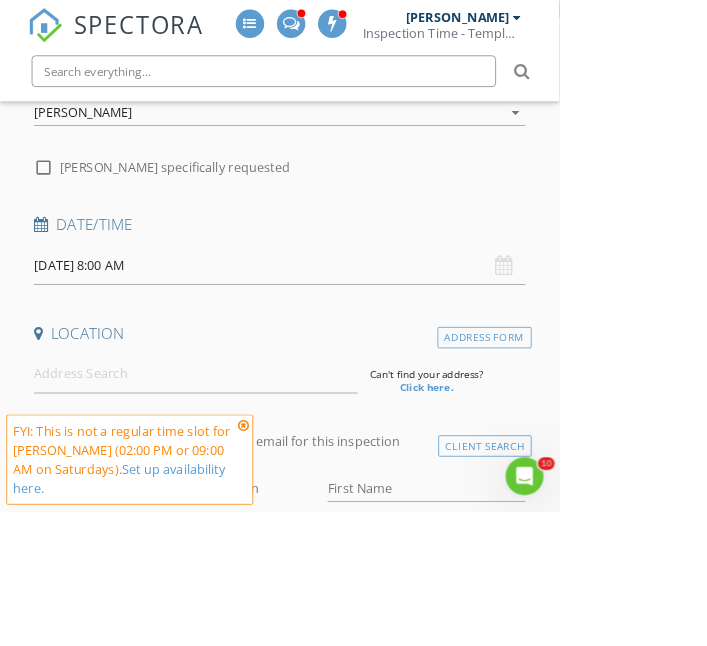 click at bounding box center [308, 537] 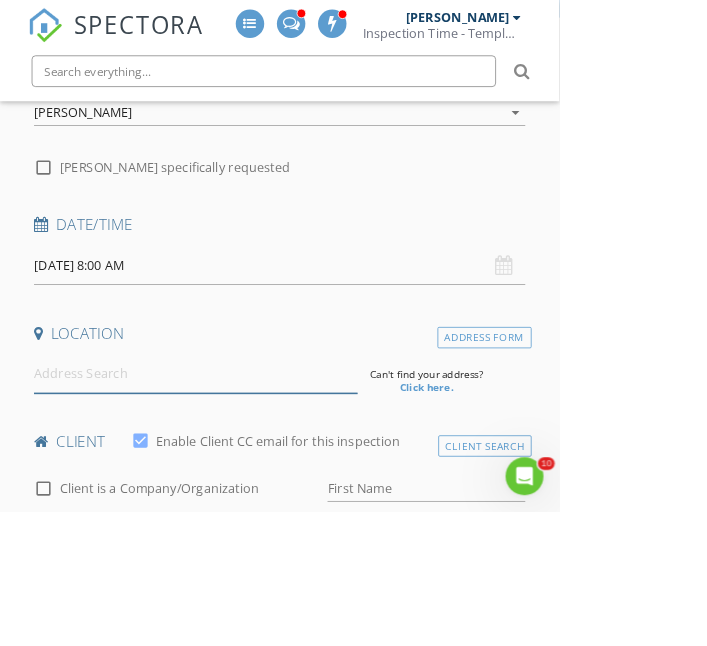 click at bounding box center [247, 472] 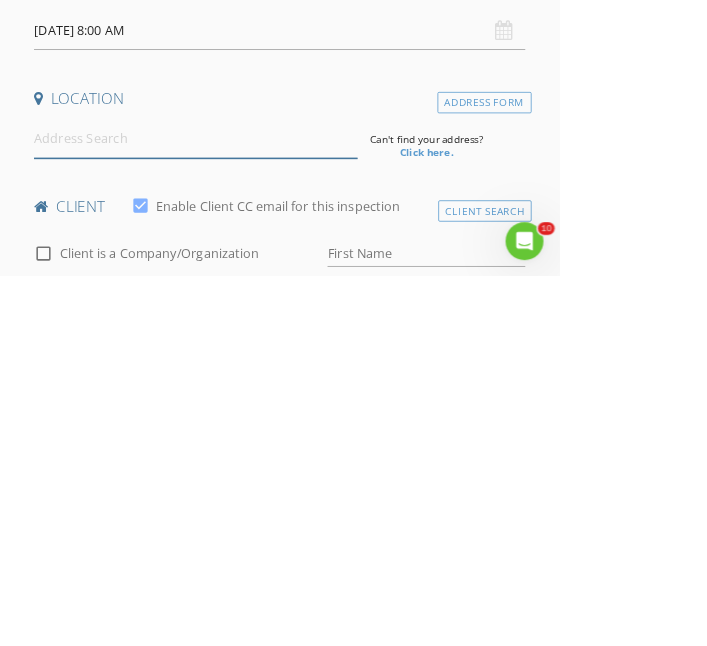 scroll, scrollTop: 267, scrollLeft: 0, axis: vertical 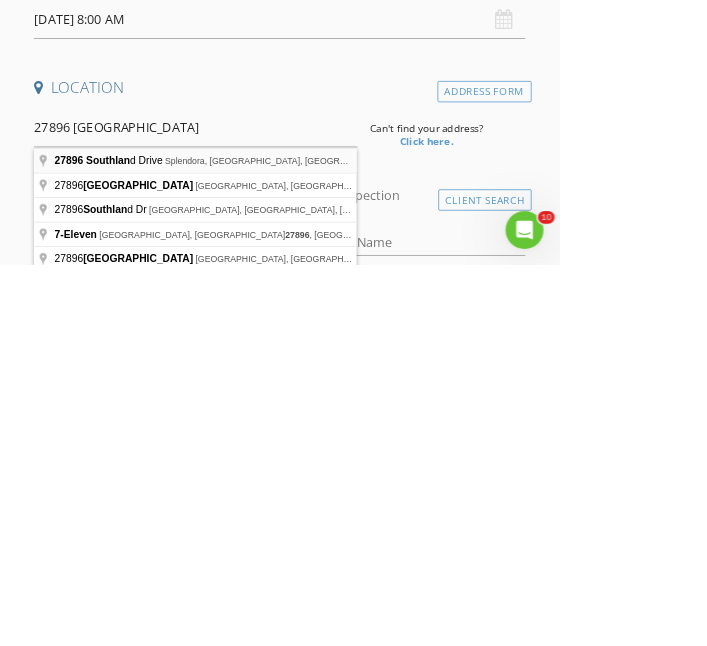 type on "[STREET_ADDRESS]" 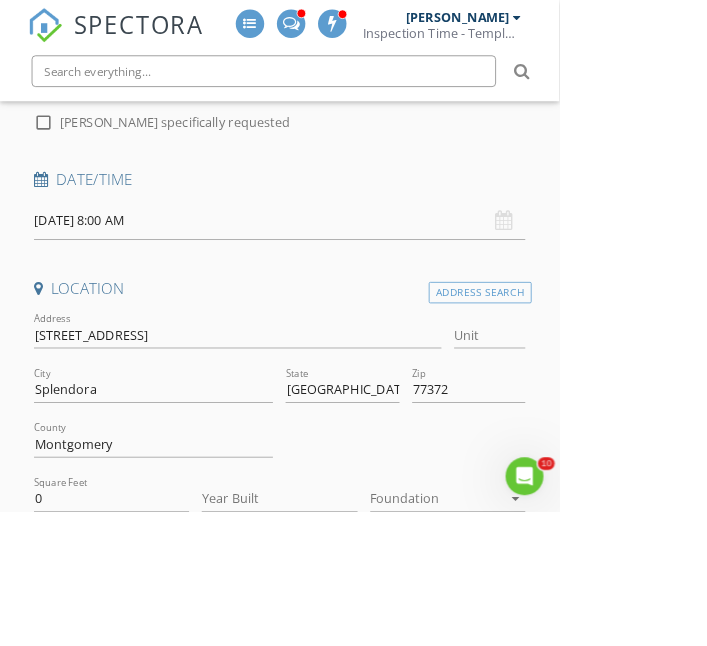 scroll, scrollTop: 324, scrollLeft: 0, axis: vertical 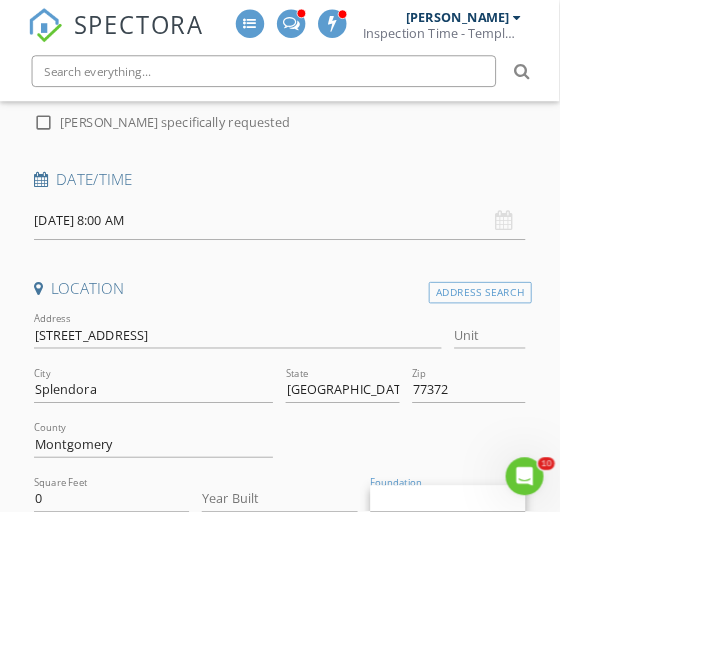 click on "Slab" at bounding box center [566, 733] 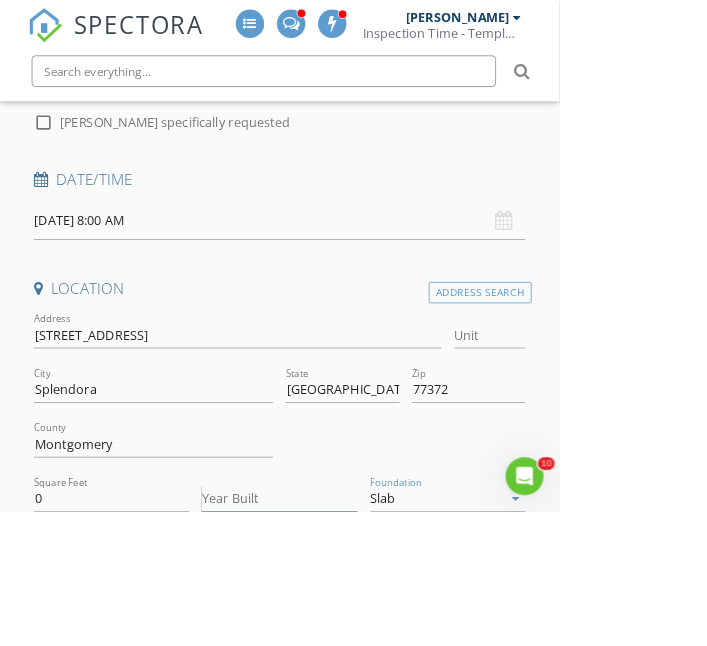 click on "Year Built" at bounding box center (353, 630) 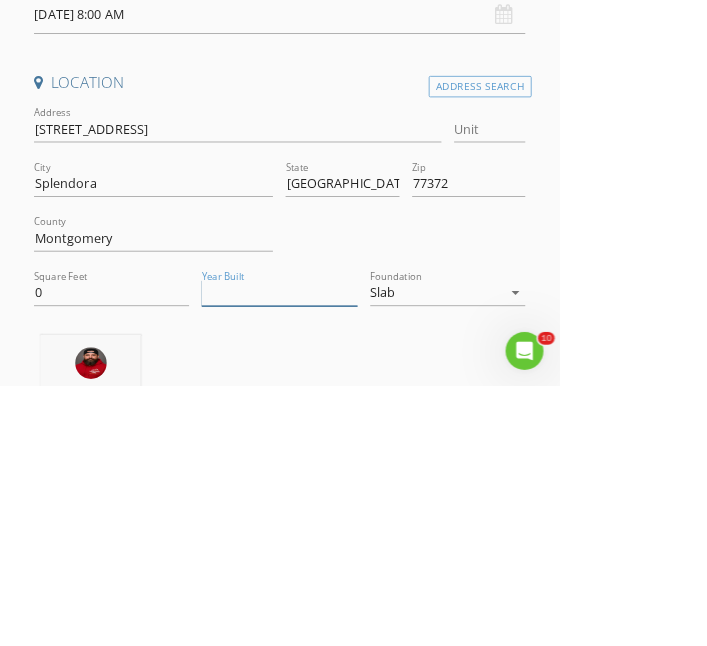 scroll, scrollTop: 425, scrollLeft: 0, axis: vertical 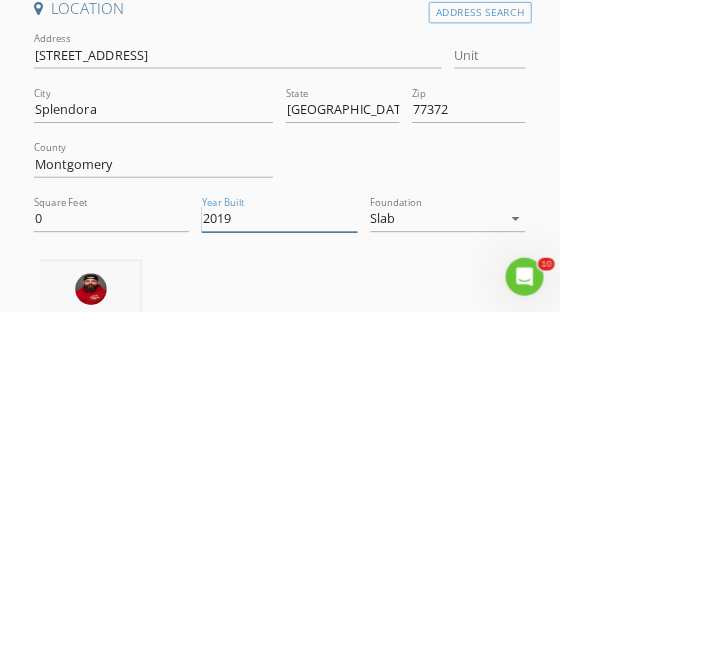 type on "2019" 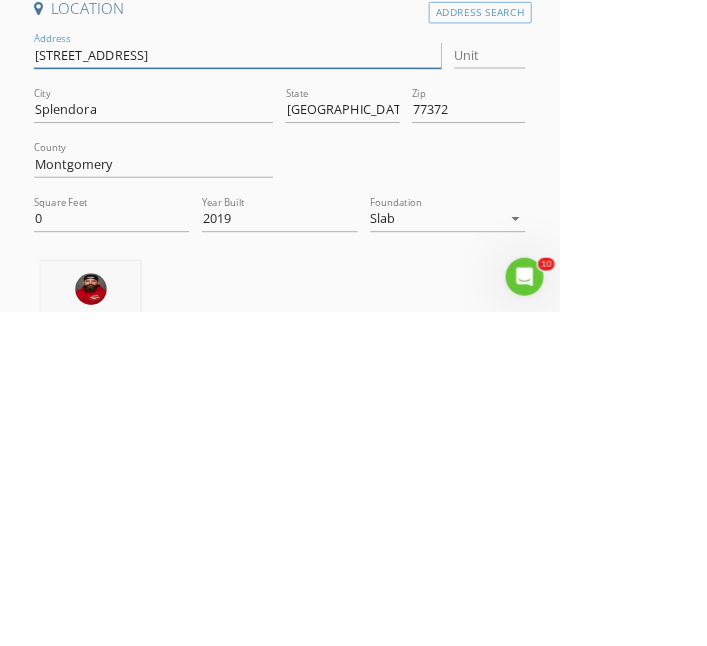 scroll, scrollTop: 425, scrollLeft: 0, axis: vertical 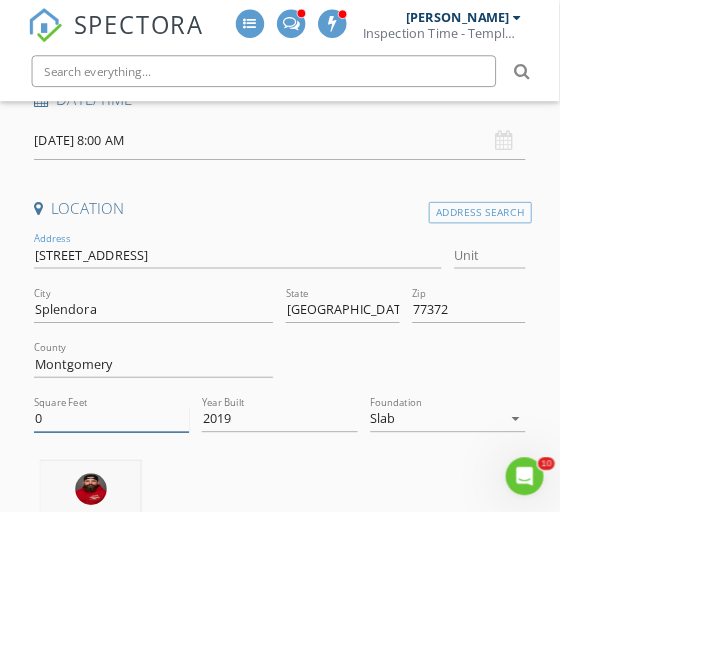 click on "0" at bounding box center (141, 529) 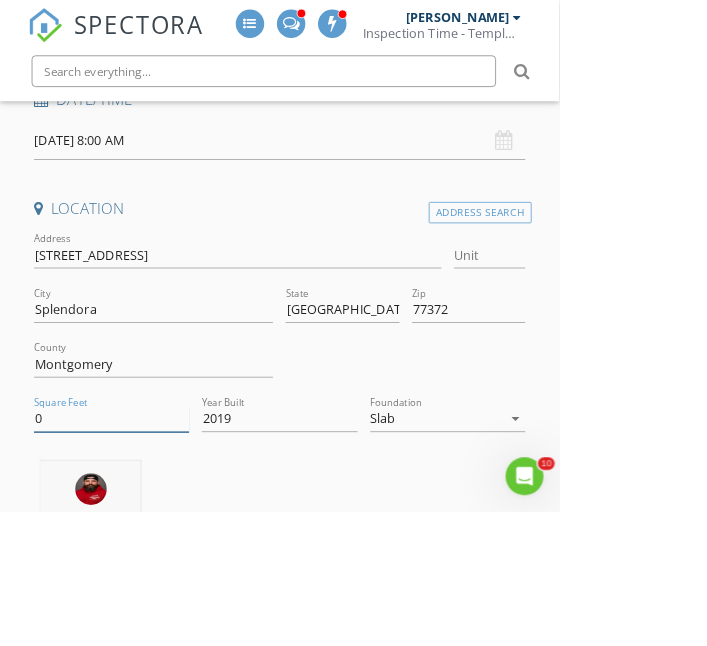scroll, scrollTop: 425, scrollLeft: 0, axis: vertical 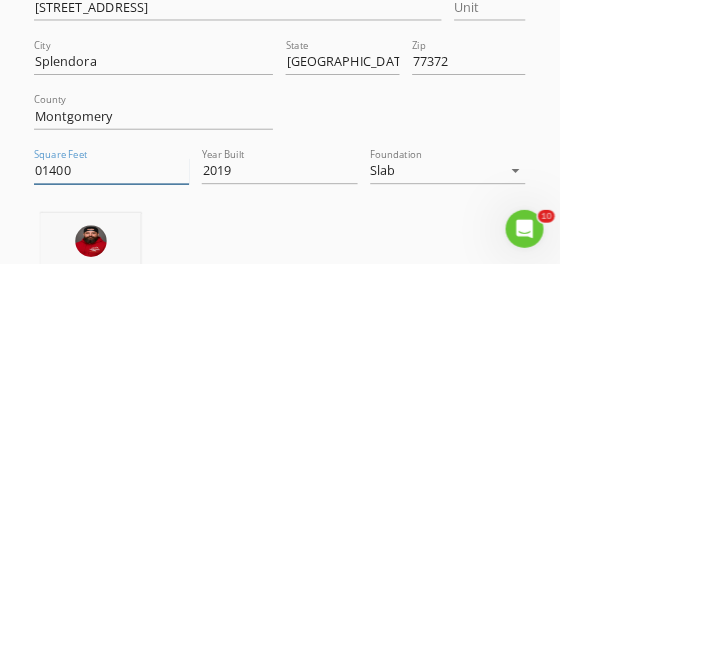 type on "01400" 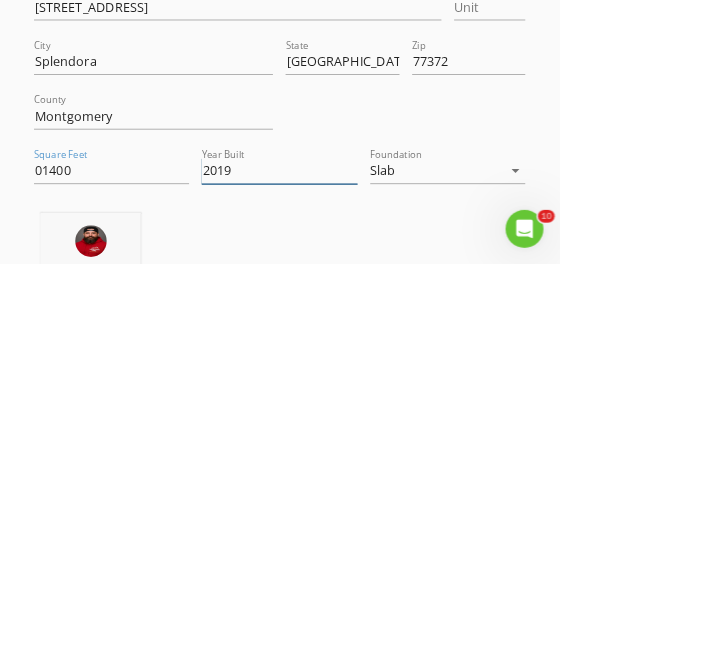 click on "2019" at bounding box center (353, 529) 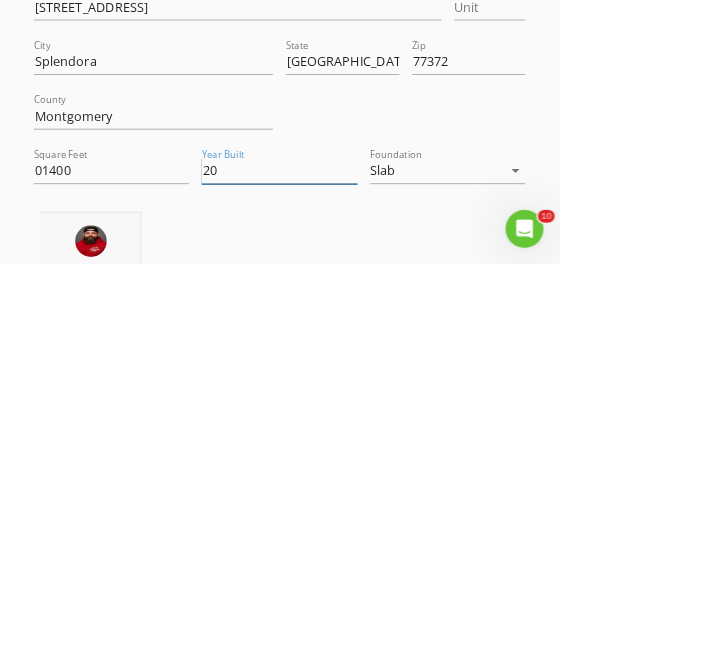 type on "2" 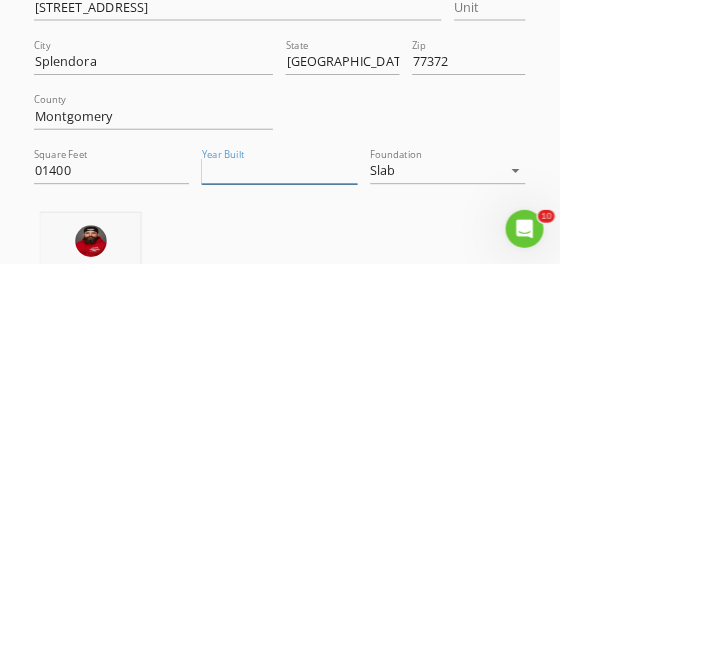 type on "7" 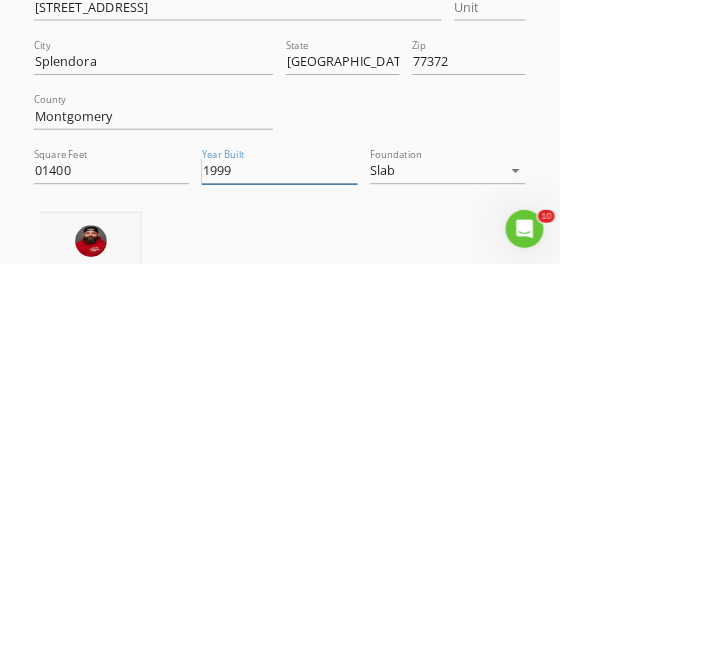 type on "1999" 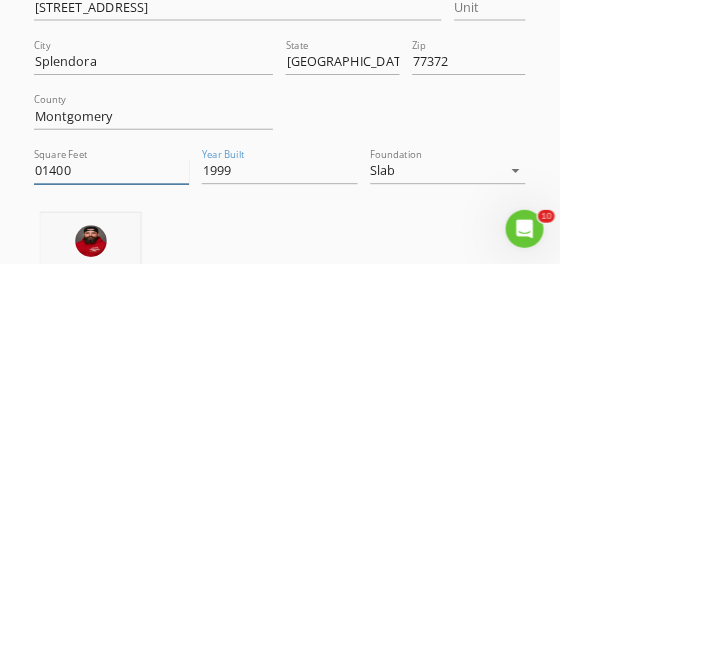 click on "01400" at bounding box center (141, 529) 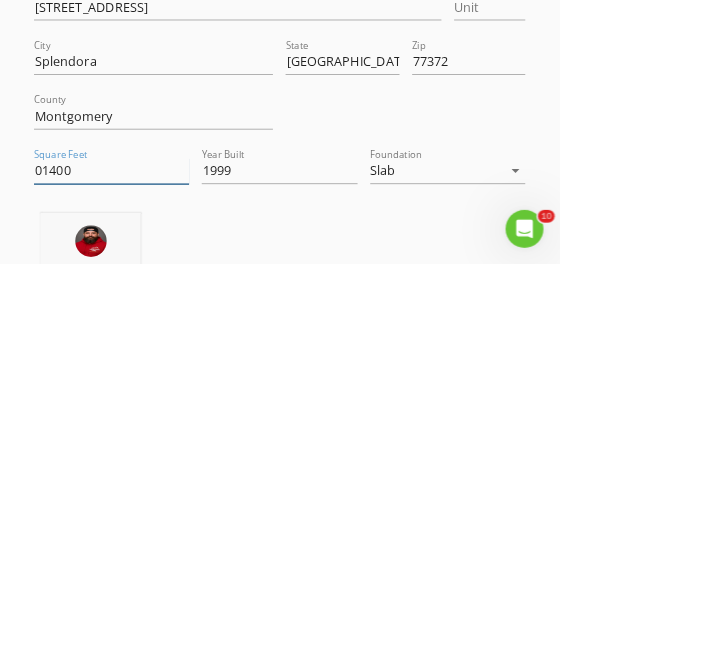 click on "01400" at bounding box center [141, 529] 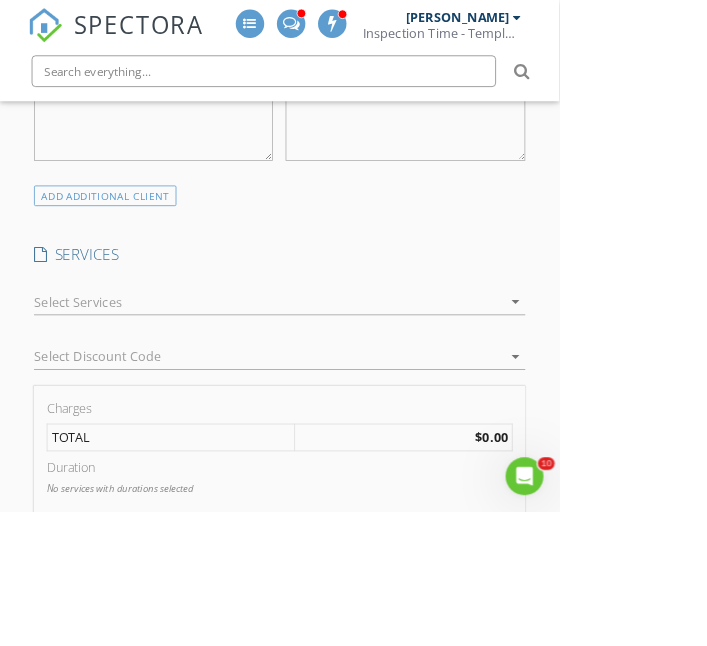 scroll, scrollTop: 1405, scrollLeft: 0, axis: vertical 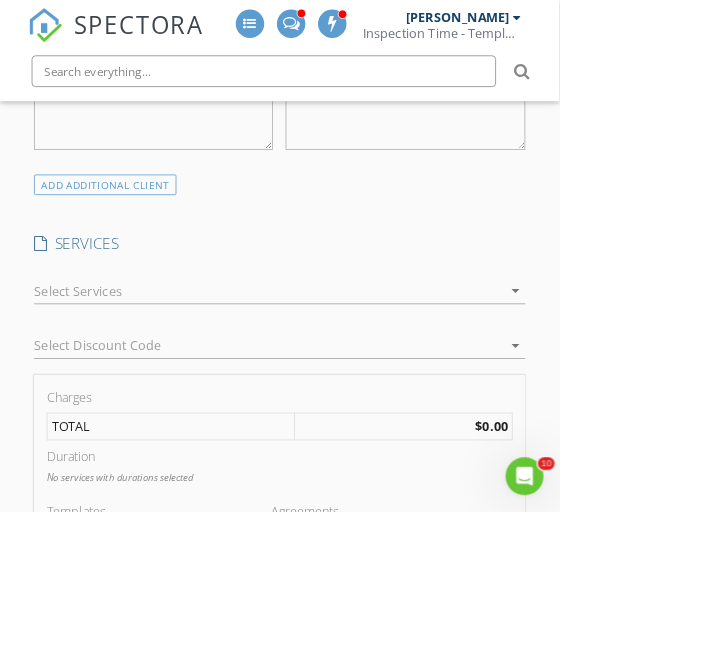 type on "1400" 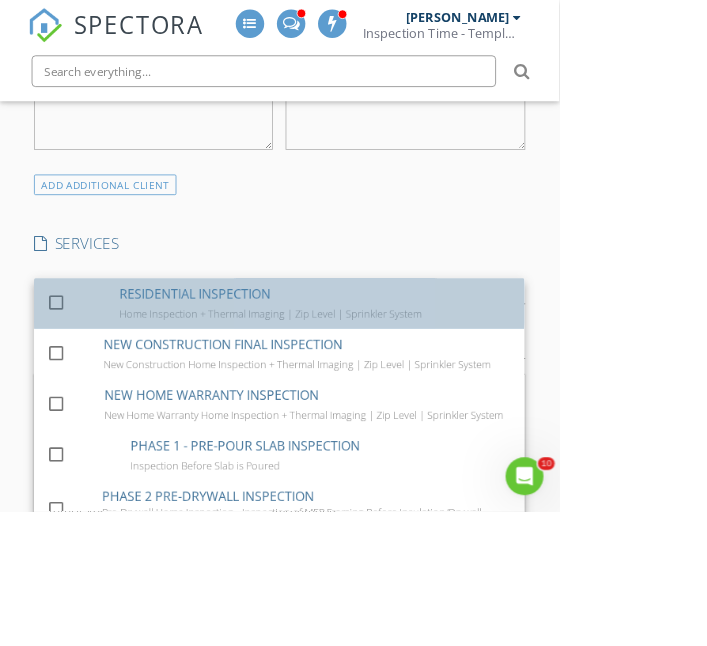 click at bounding box center [75, 399] 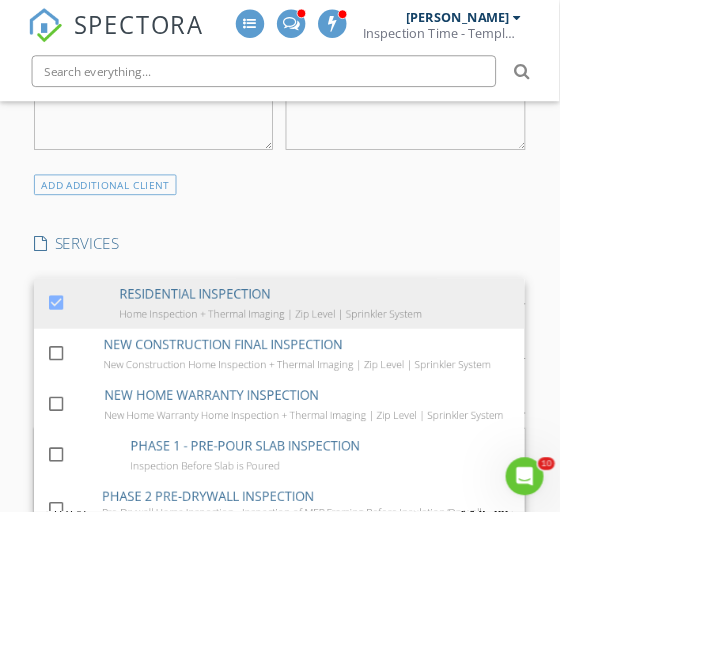 click on "SPECTORA
Aaron Davis
Inspection Time - Temple/Waco
Role:
Inspector
Change Role
Dashboard
New Inspection
Inspections
Calendar
Template Editor
Contacts
Automations
Team
Metrics
Payments
Data Exports
Billing
Conversations
Tasks
Reporting
Advanced
Equipment
Settings
What's New
Sign Out
Change Active Role
Your account has more than one possible role. Please choose how you'd like to view the site:
Company/Agency
City
Role
Dashboard
Templates
Metrics
Tasks
Paysplits
Pay Reports
Inspections
Settings
Support Center
Basement Slab Crawlspace       Truck" at bounding box center [353, 785] 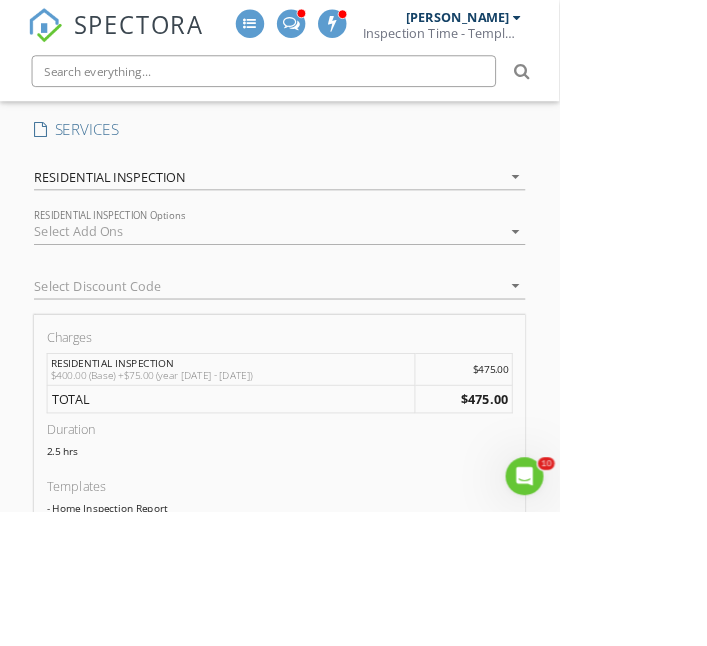 scroll, scrollTop: 1550, scrollLeft: 0, axis: vertical 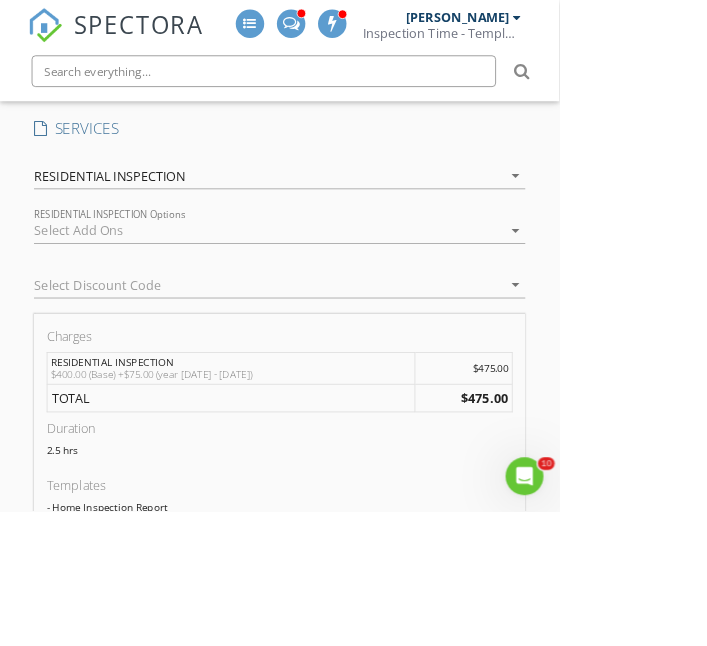 click at bounding box center (339, 291) 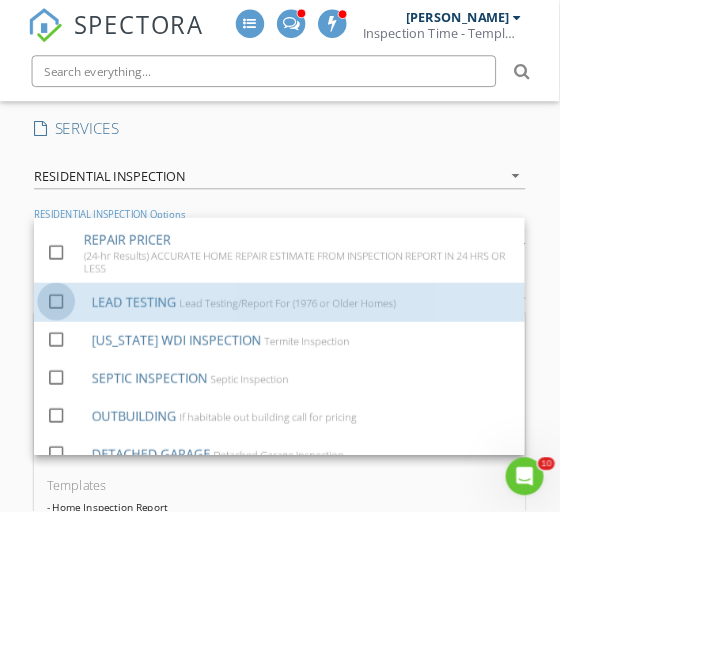 scroll, scrollTop: 100, scrollLeft: 0, axis: vertical 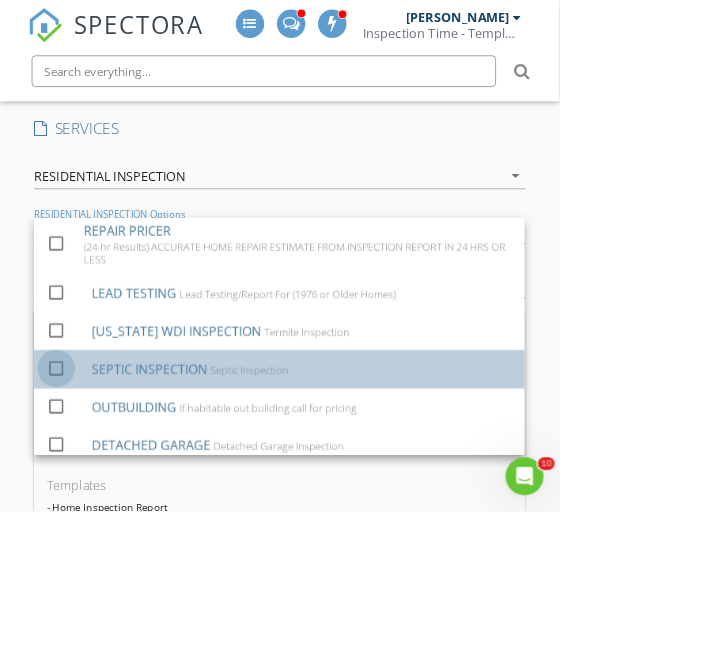 click at bounding box center [71, 464] 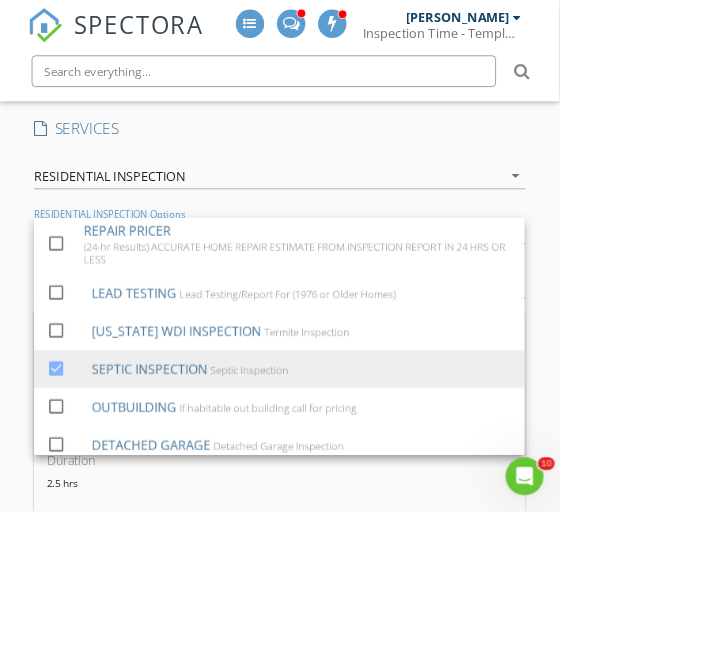 click on "SPECTORA
Aaron Davis
Inspection Time - Temple/Waco
Role:
Inspector
Change Role
Dashboard
New Inspection
Inspections
Calendar
Template Editor
Contacts
Automations
Team
Metrics
Payments
Data Exports
Billing
Conversations
Tasks
Reporting
Advanced
Equipment
Settings
What's New
Sign Out
Change Active Role
Your account has more than one possible role. Please choose how you'd like to view the site:
Company/Agency
City
Role
Dashboard
Templates
Metrics
Tasks
Paysplits
Pay Reports
Inspections
Settings
Support Center
Basement Slab Crawlspace       Truck" at bounding box center [353, 676] 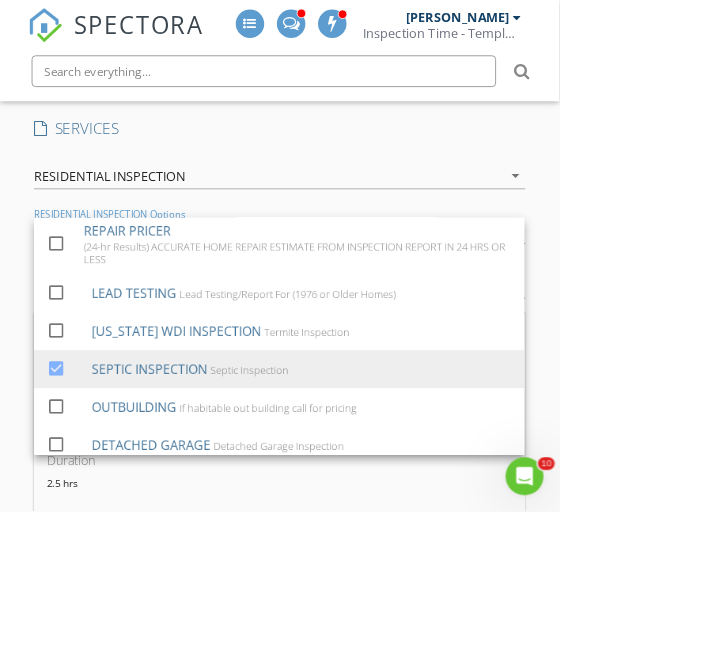 click on "- Septic Inspection" at bounding box center (353, 698) 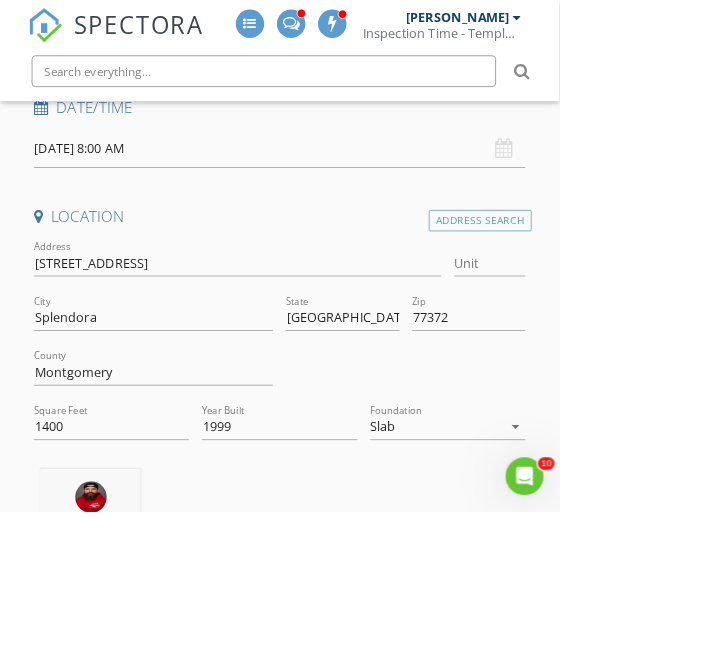 scroll, scrollTop: 414, scrollLeft: 0, axis: vertical 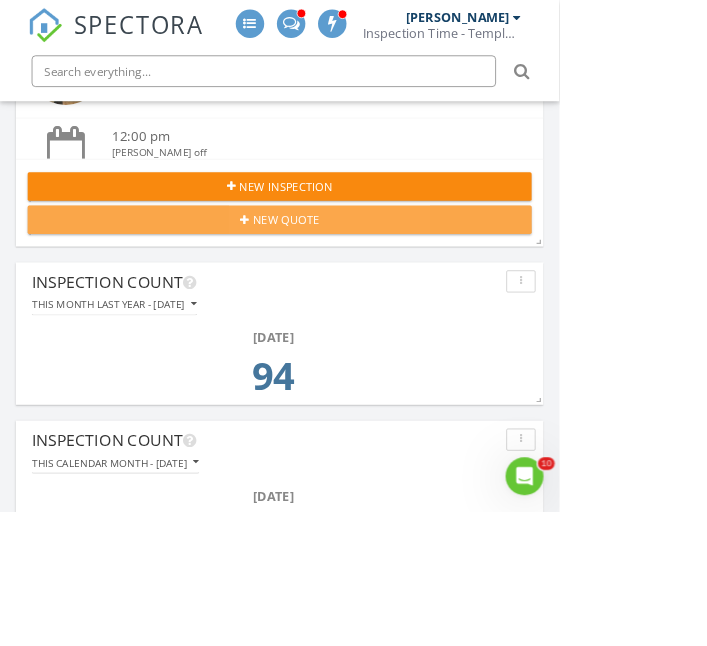 click on "New Quote" at bounding box center [353, 278] 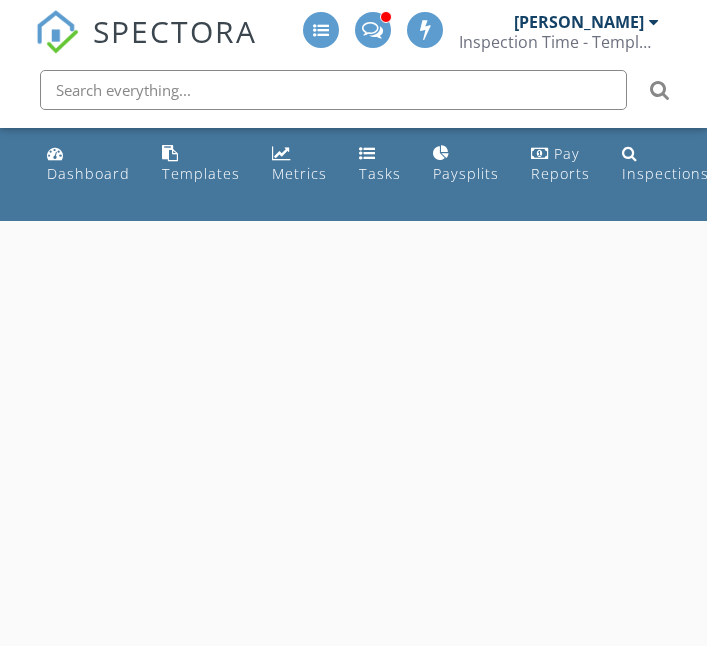 scroll, scrollTop: 0, scrollLeft: 0, axis: both 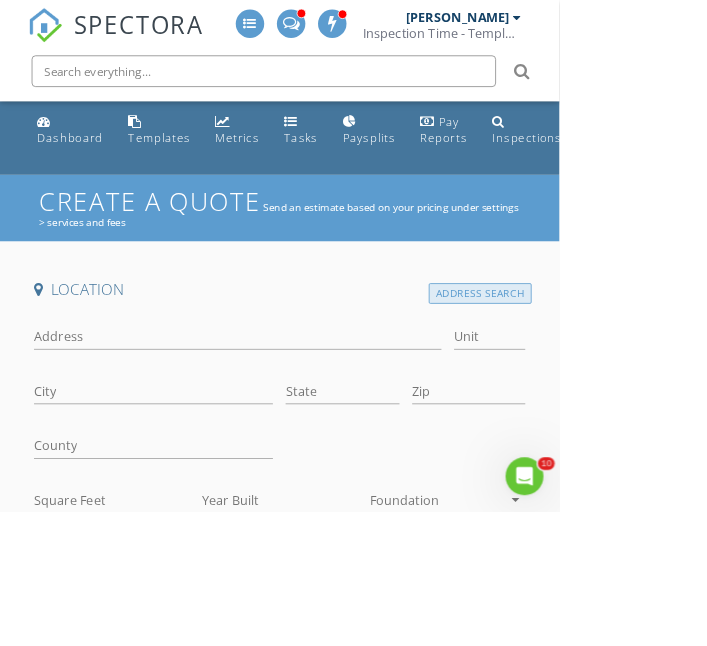 click on "Address Search" at bounding box center [607, 371] 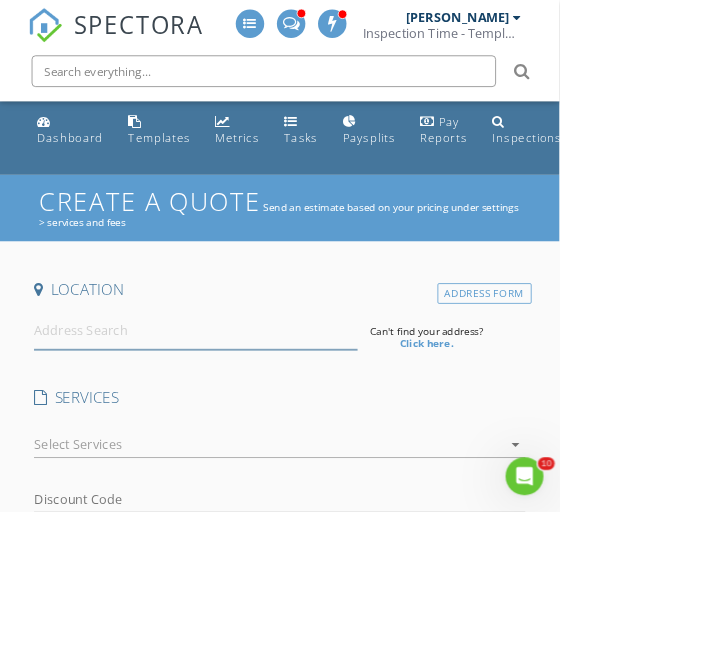 click at bounding box center [247, 417] 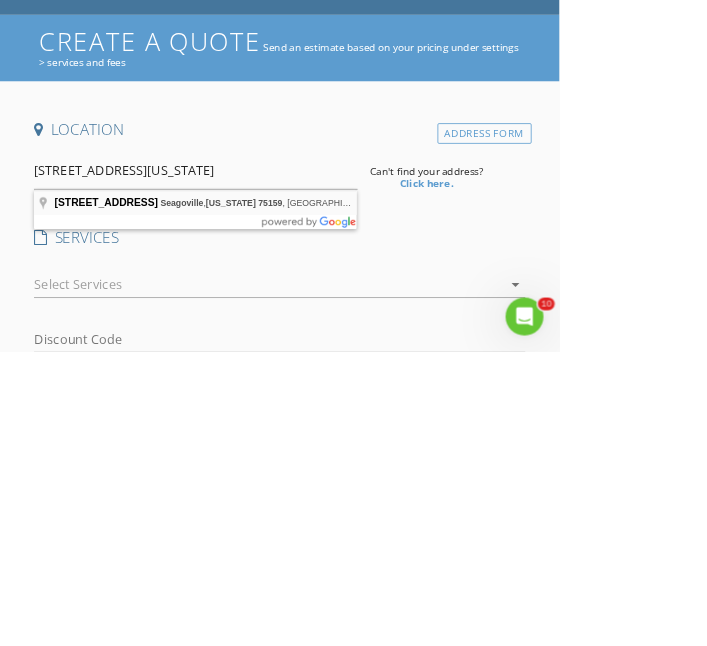 type on "1938 Stallion Street, Seagoville, Texas 75159, USA" 